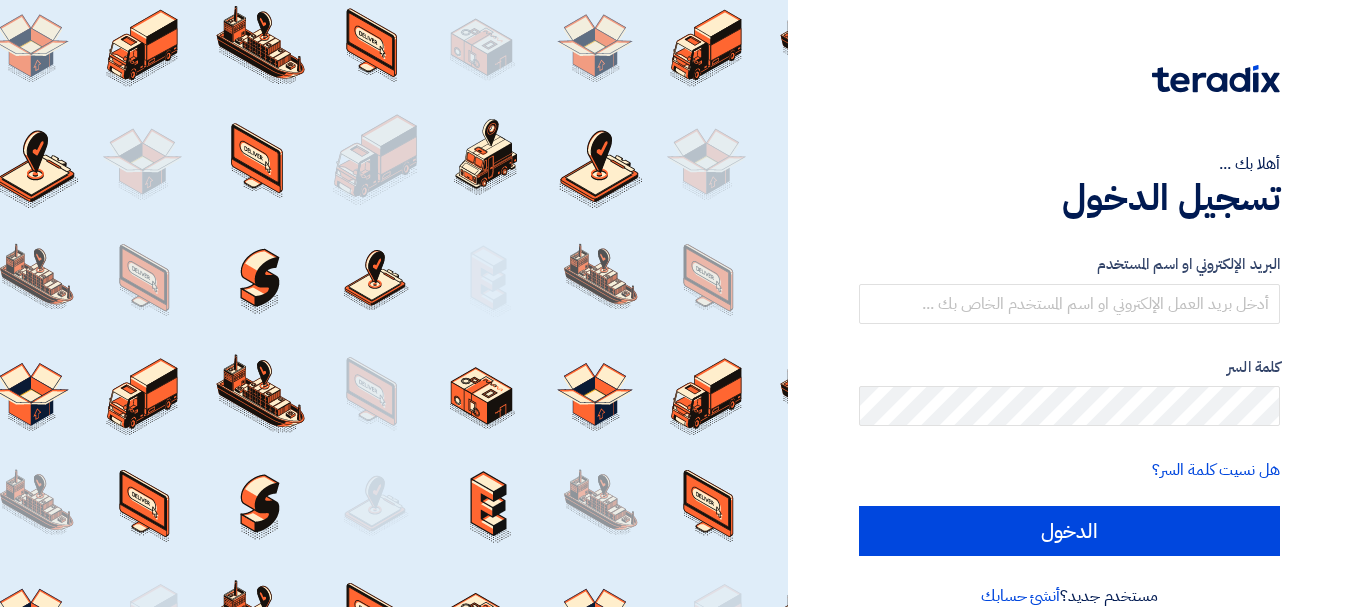 scroll, scrollTop: 0, scrollLeft: 0, axis: both 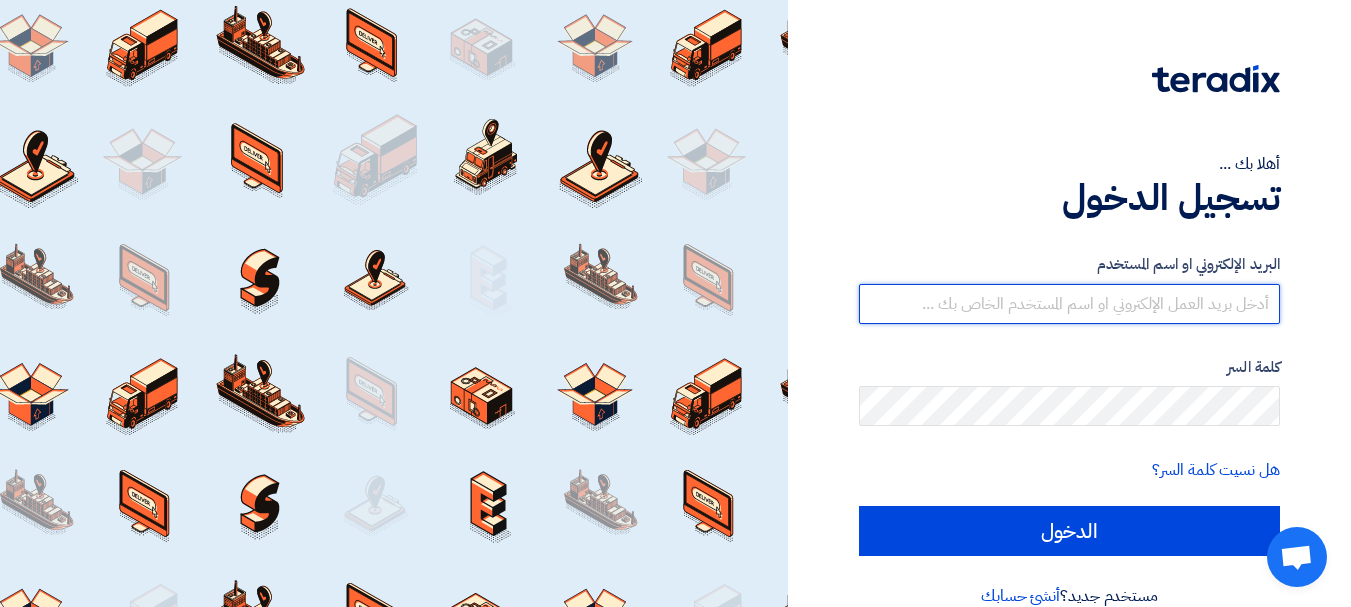 click at bounding box center (1069, 304) 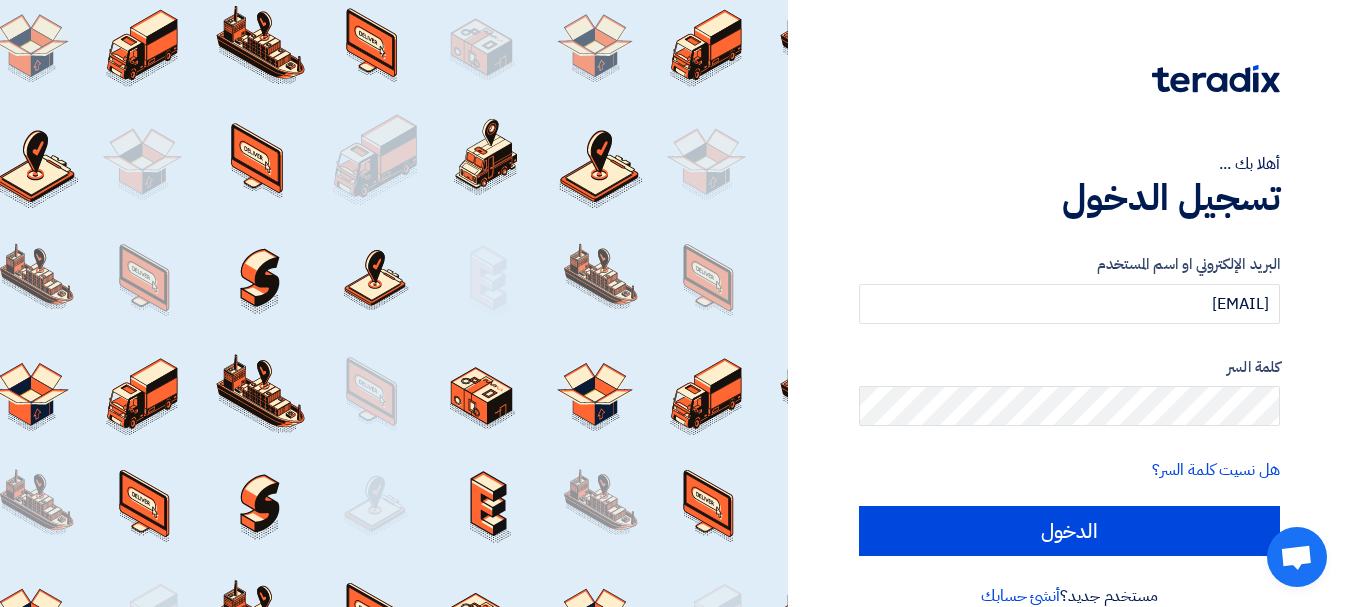 click on "البريد الإلكتروني او اسم المستخدم
george.azmy@eaec.com.eg
كلمة السر
هل نسيت كلمة السر؟
الدخول" 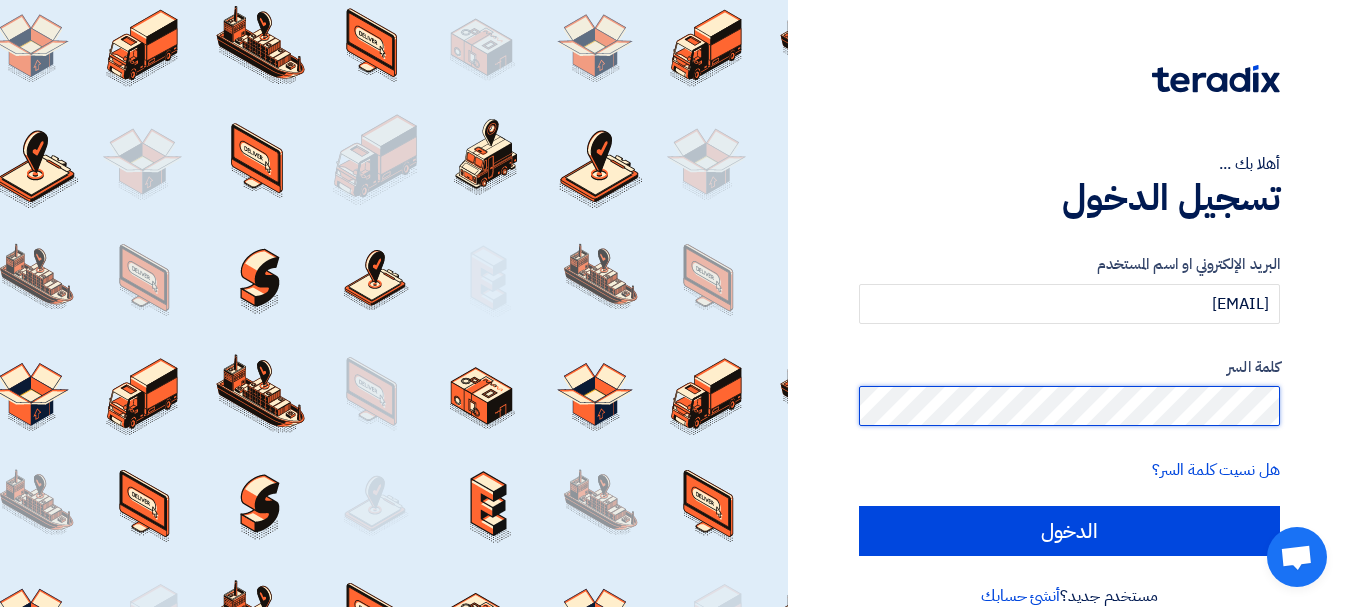 click on "الدخول" 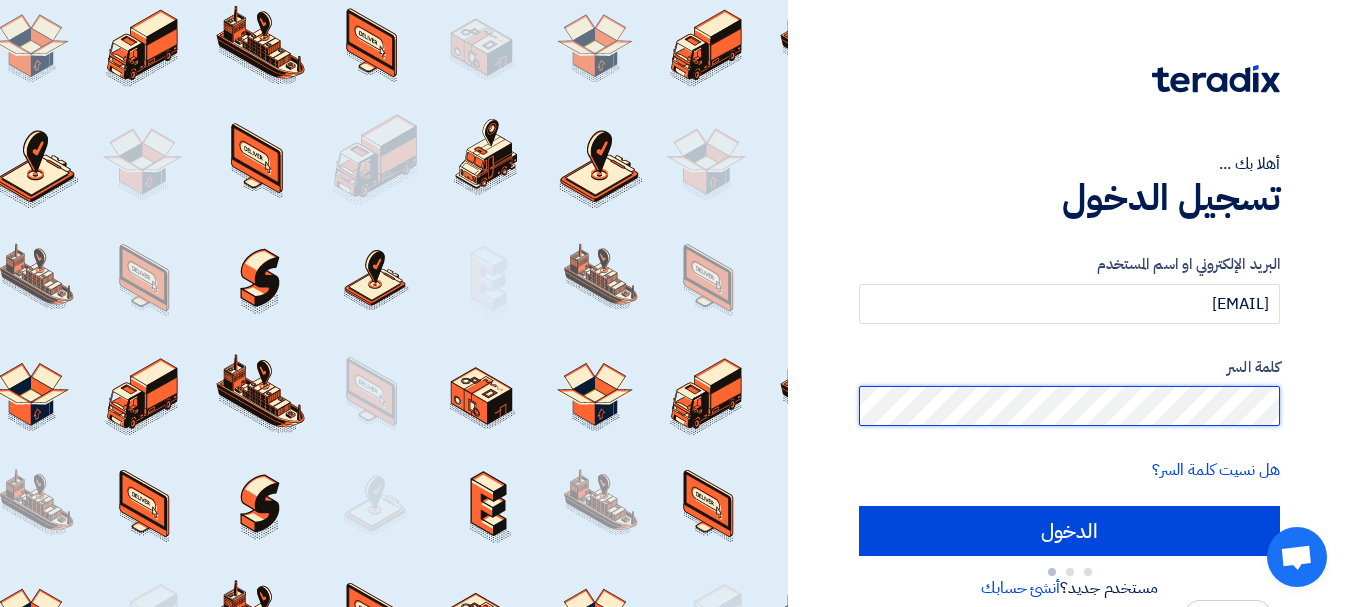 type on "Sign in" 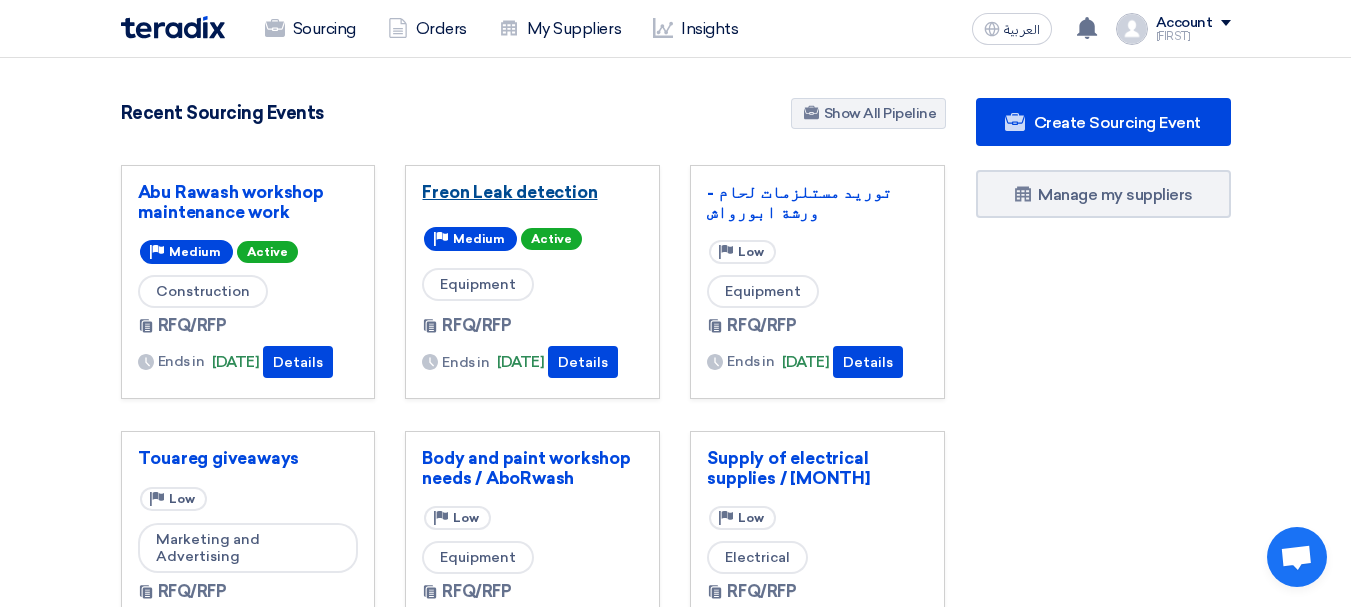 click on "Freon Leak detection" 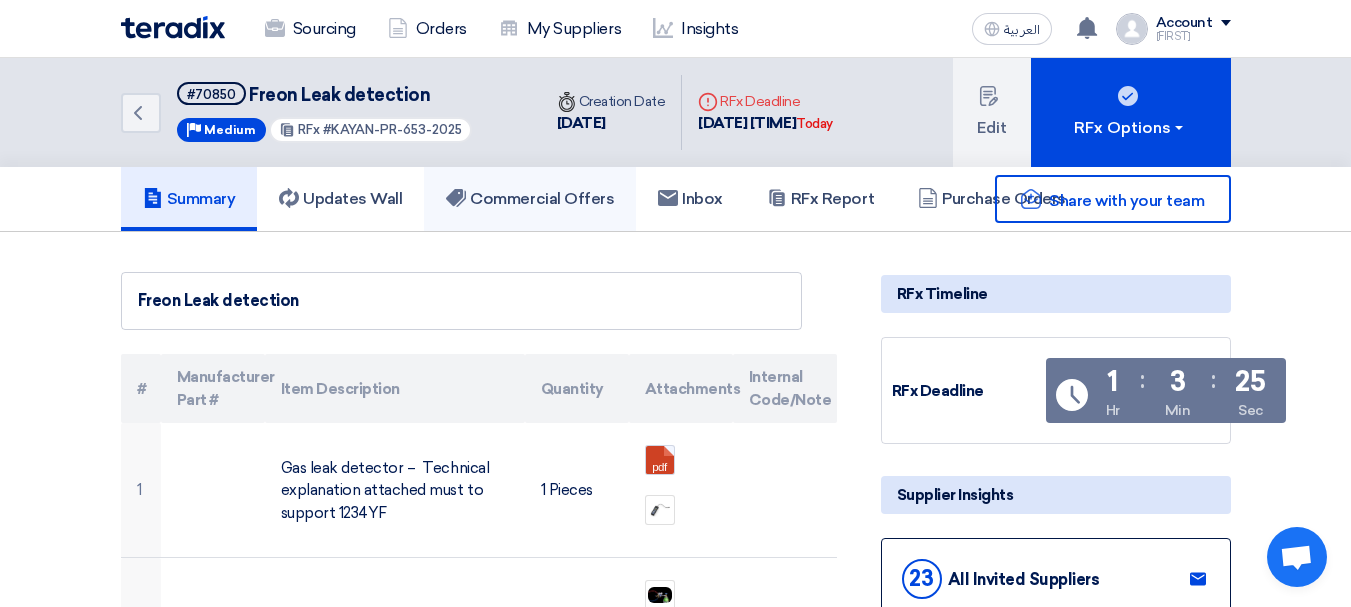 click on "Commercial Offers" 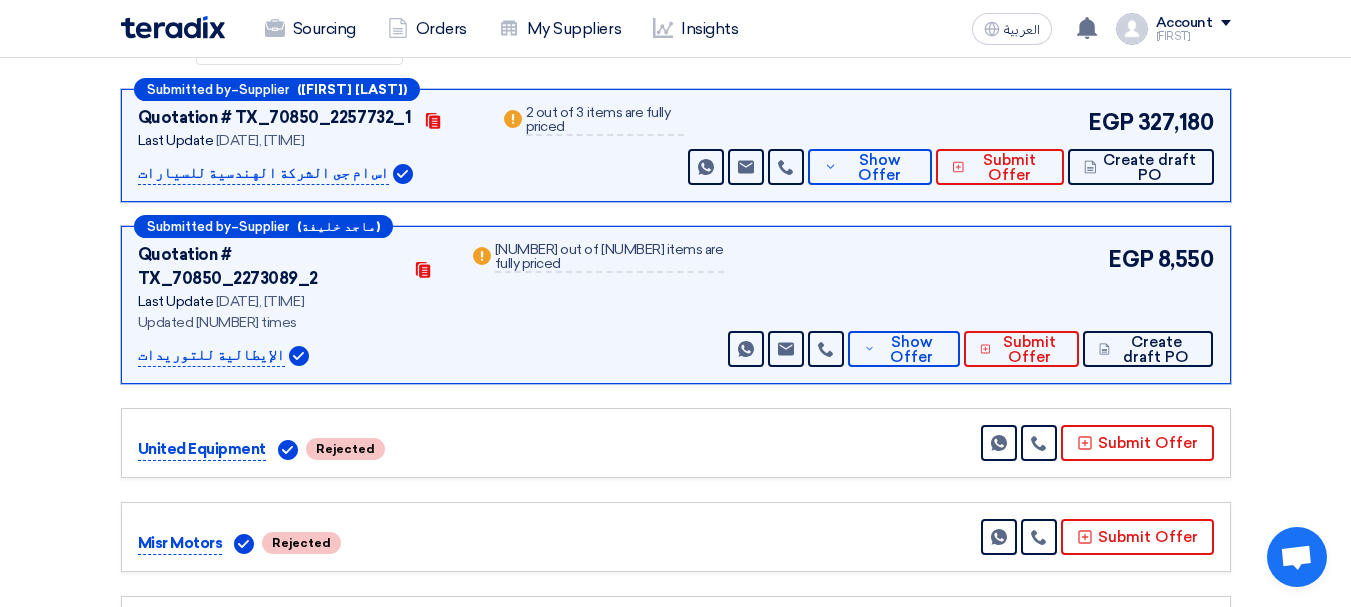 scroll, scrollTop: 200, scrollLeft: 0, axis: vertical 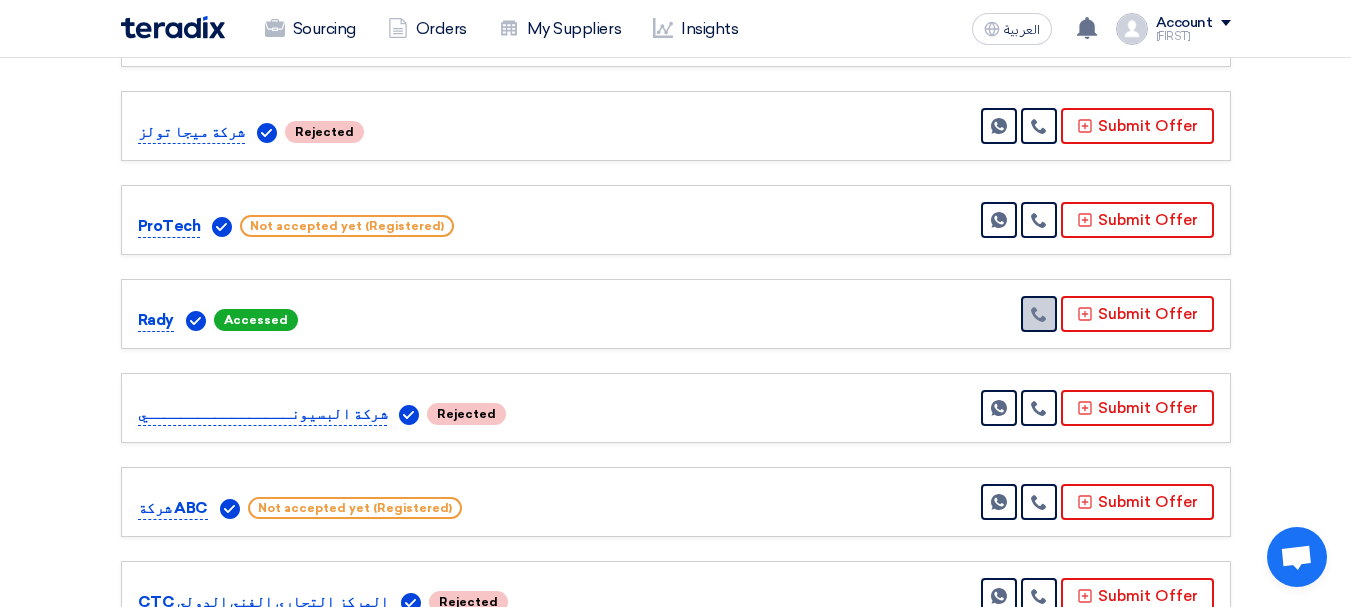 click 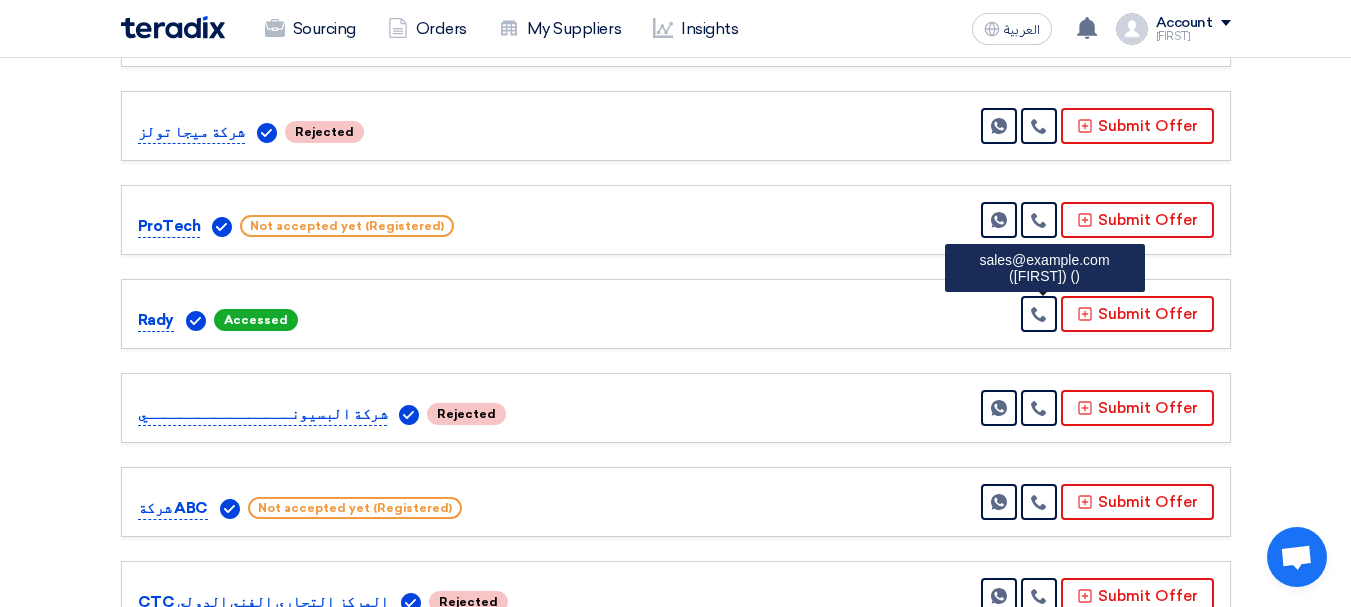 click on "Rady
Accessed" 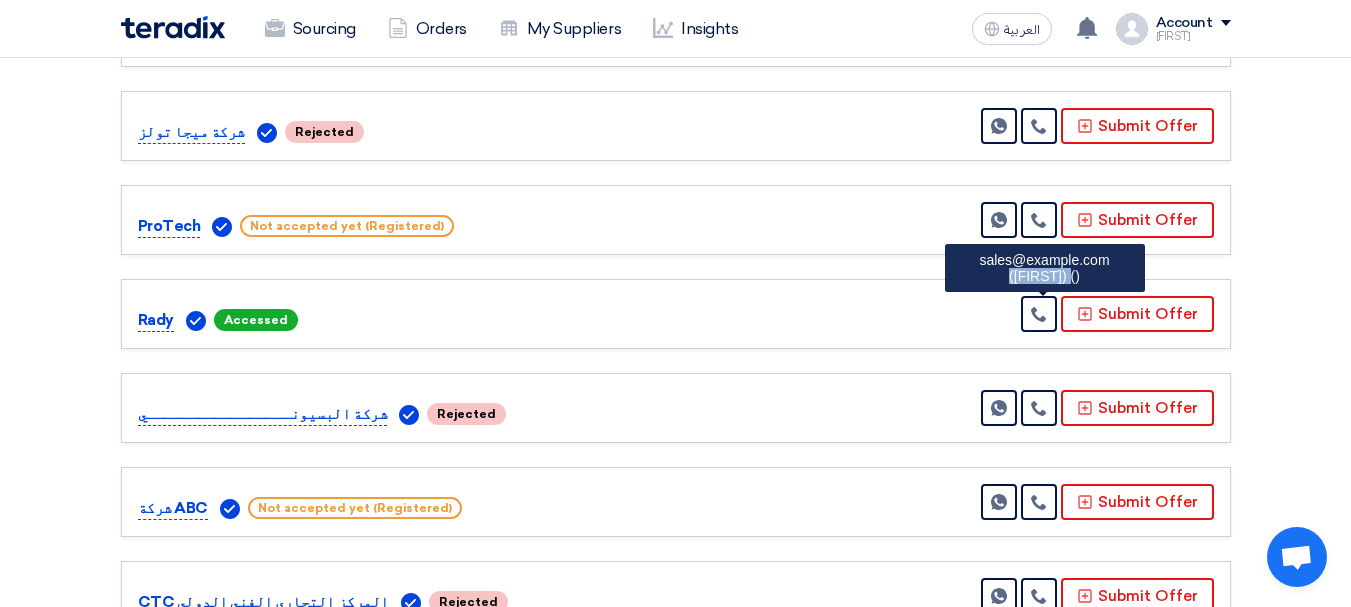 drag, startPoint x: 954, startPoint y: 216, endPoint x: 1136, endPoint y: 219, distance: 182.02472 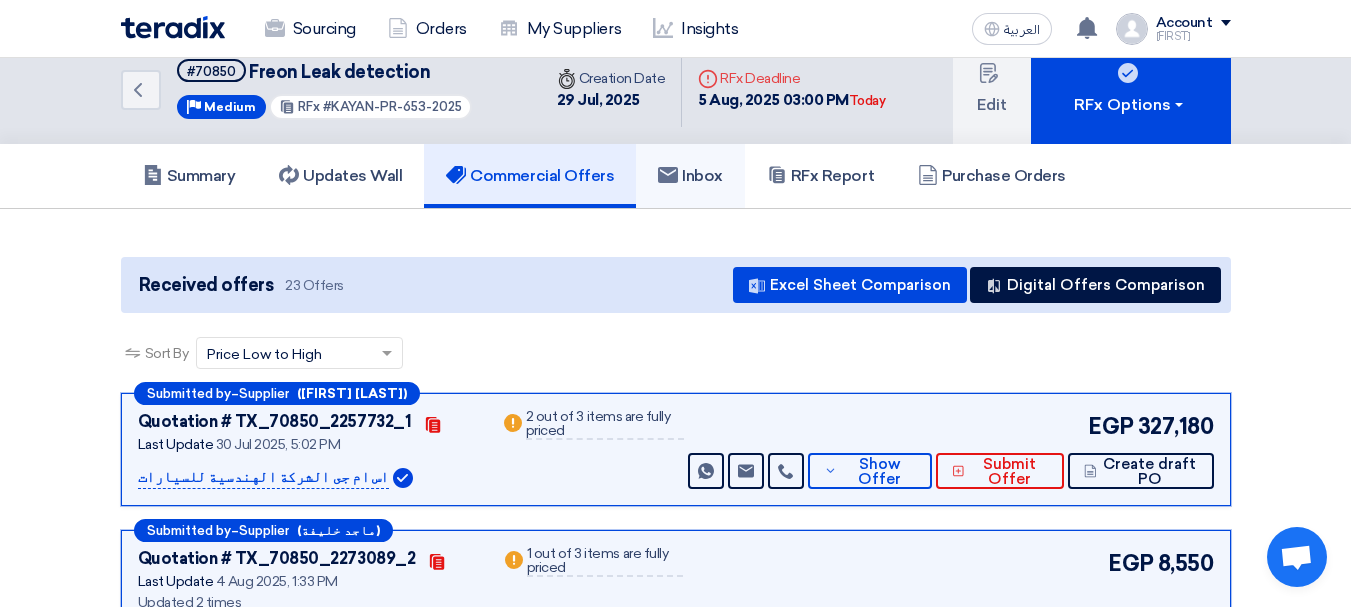 scroll, scrollTop: 0, scrollLeft: 0, axis: both 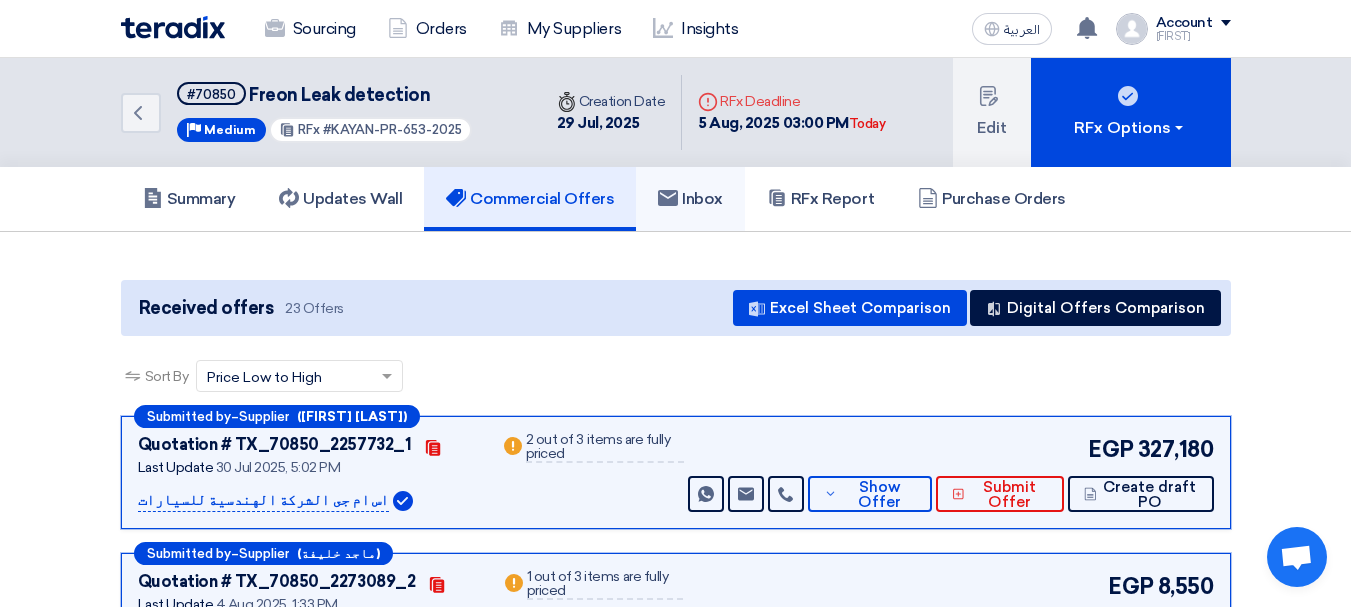 click on "Inbox" 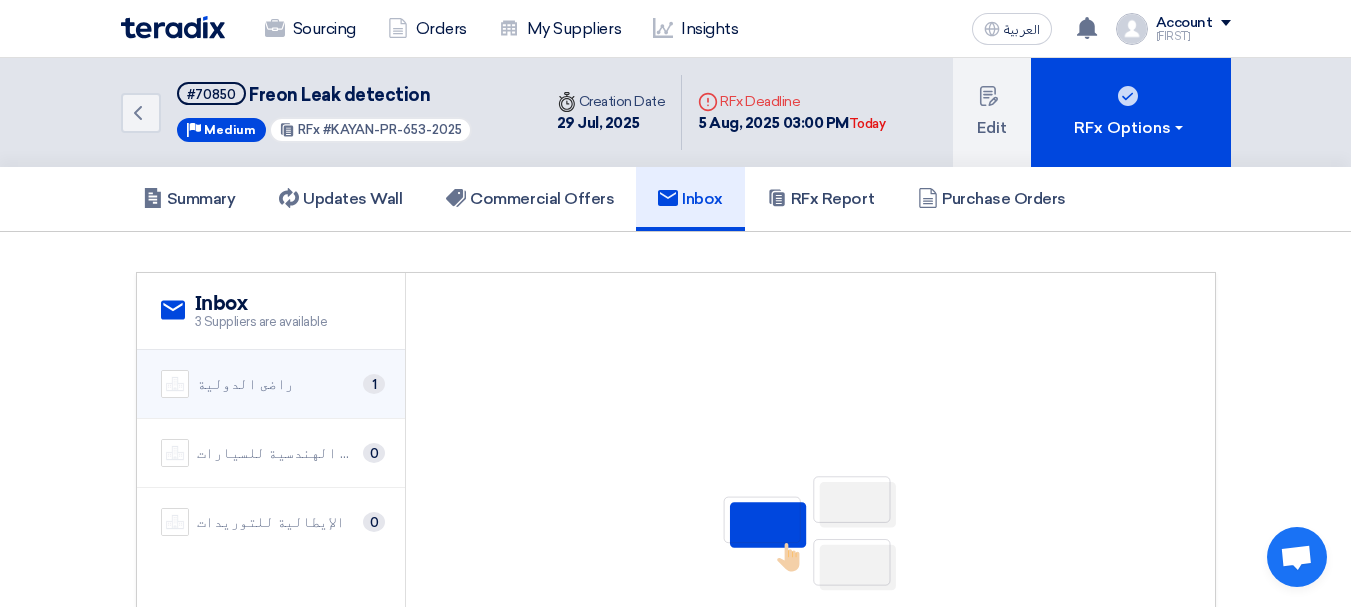 click on "راضى الدولية" at bounding box center [245, 384] 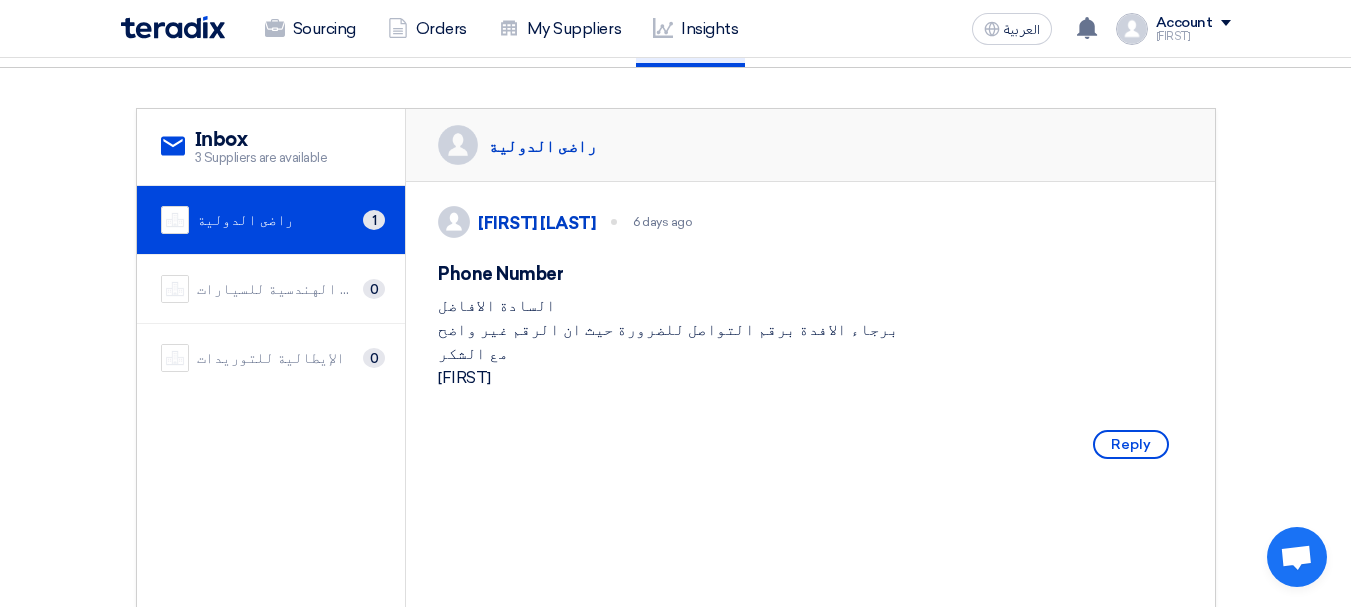 scroll, scrollTop: 200, scrollLeft: 0, axis: vertical 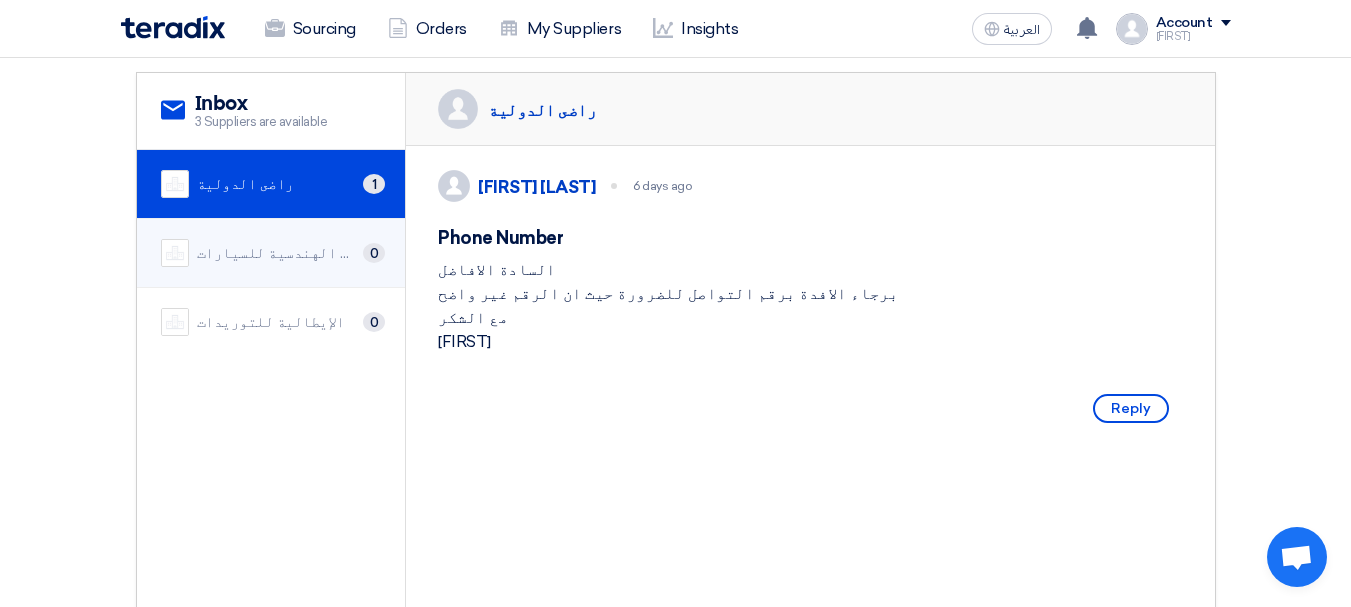 click on "اس ام جى الشركة الهندسية للسيارات
0" at bounding box center (271, 253) 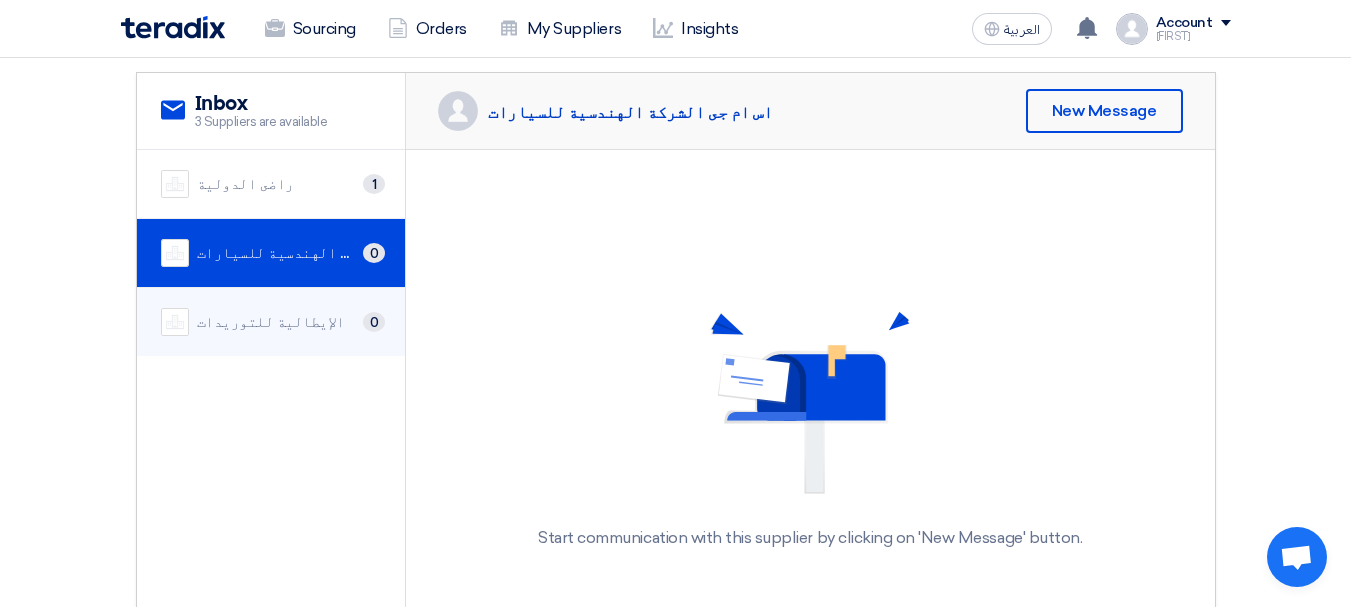 click on "الإيطالية للتوريدات
0" at bounding box center [271, 322] 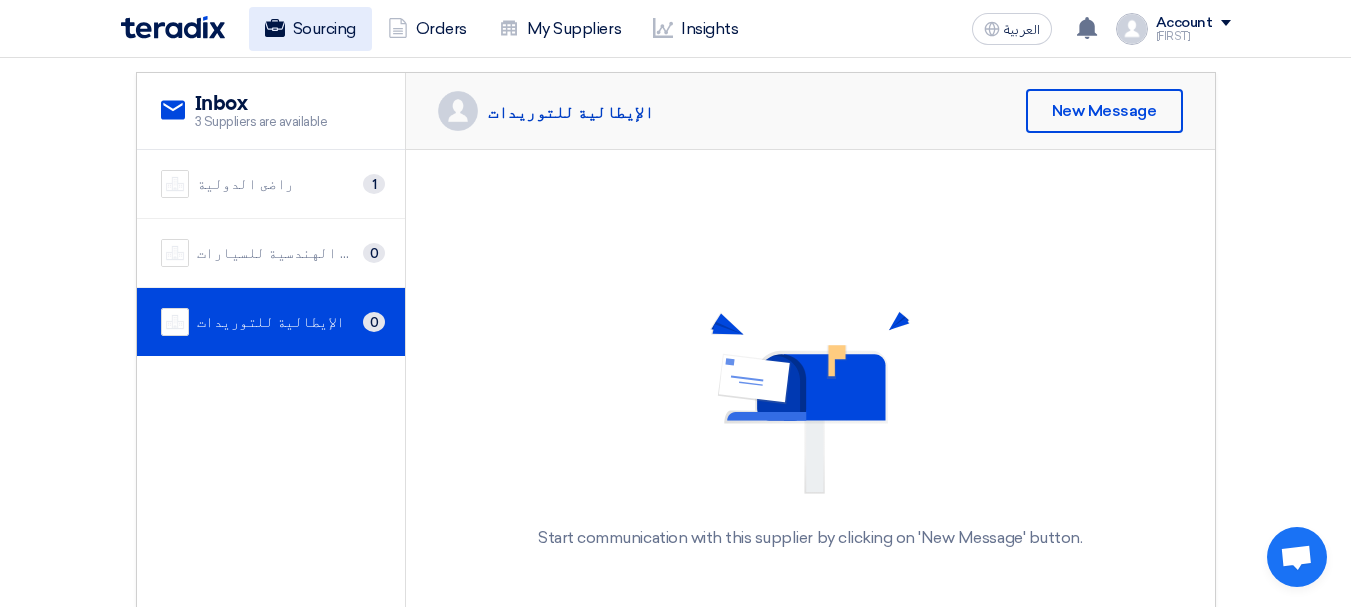 click on "Sourcing" 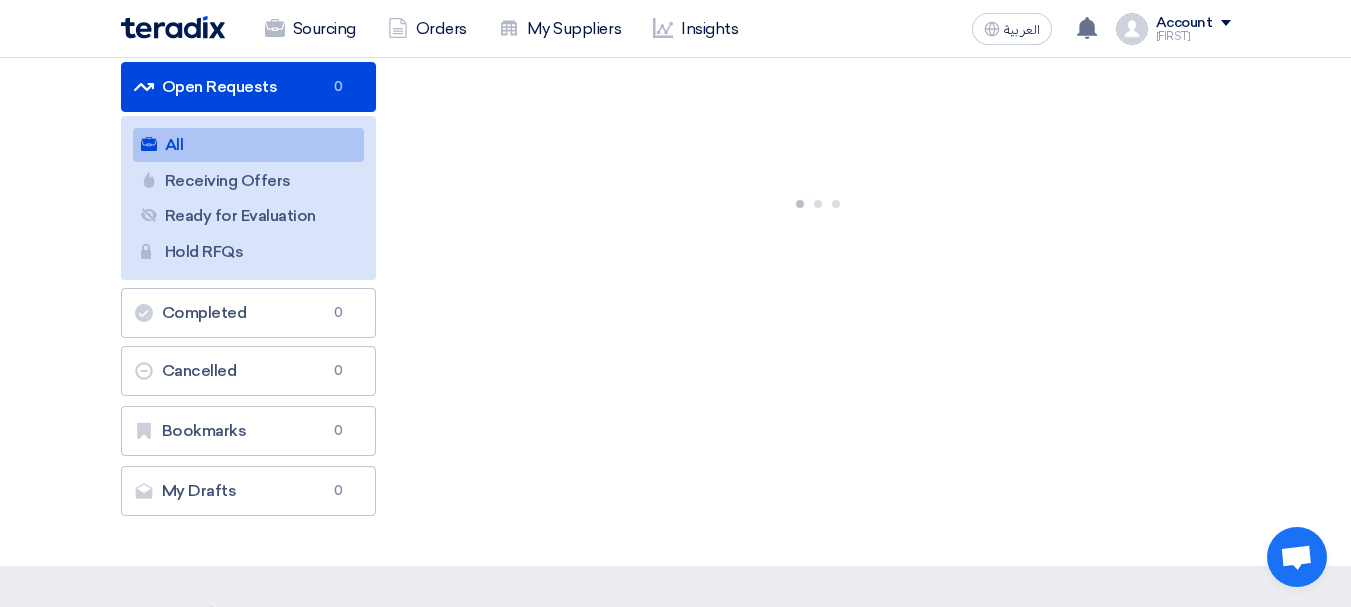 scroll, scrollTop: 0, scrollLeft: 0, axis: both 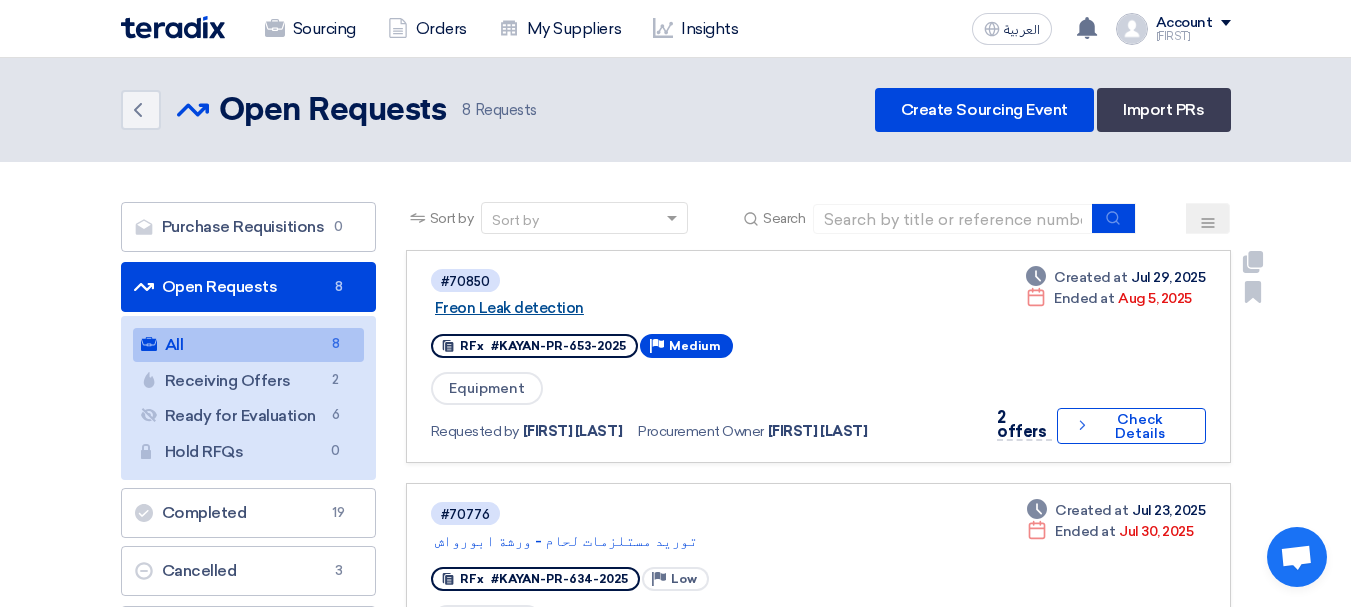 click on "Freon Leak detection" 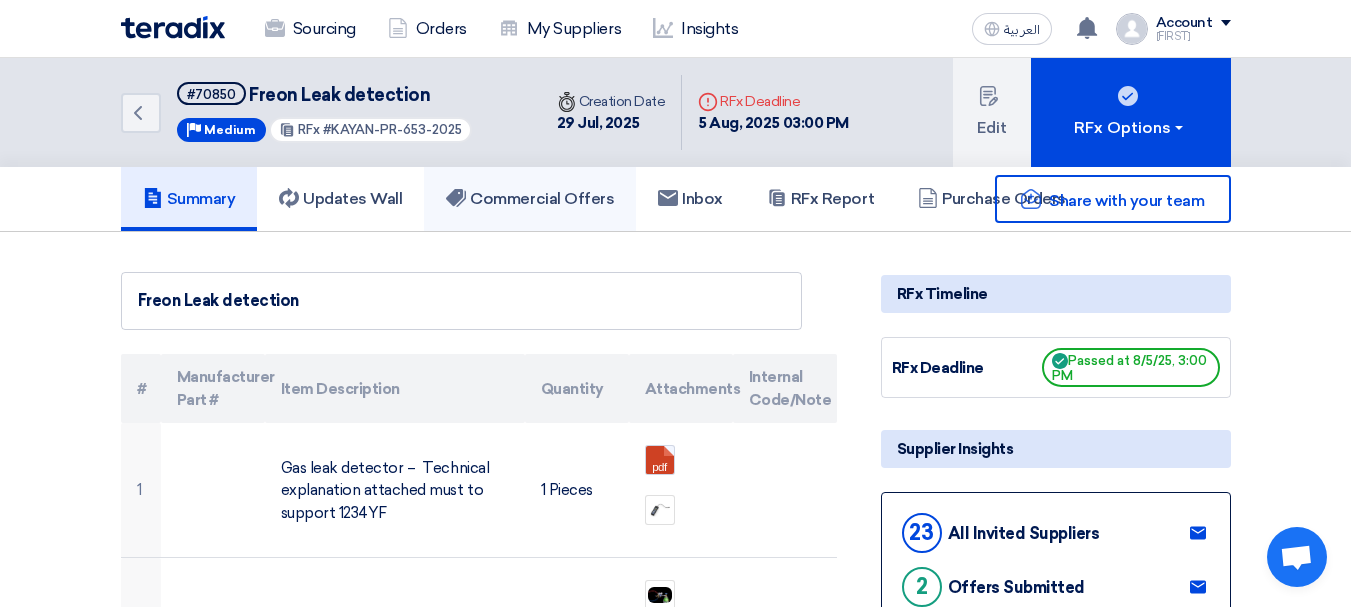 click on "Commercial Offers" 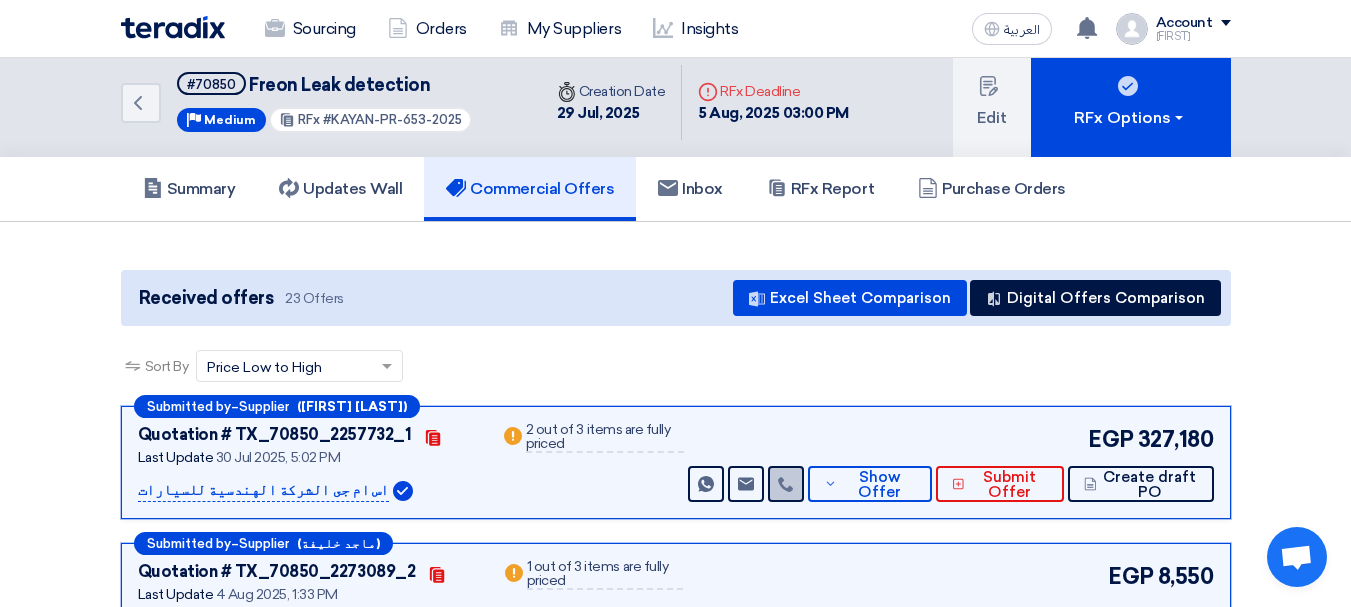 scroll, scrollTop: 0, scrollLeft: 0, axis: both 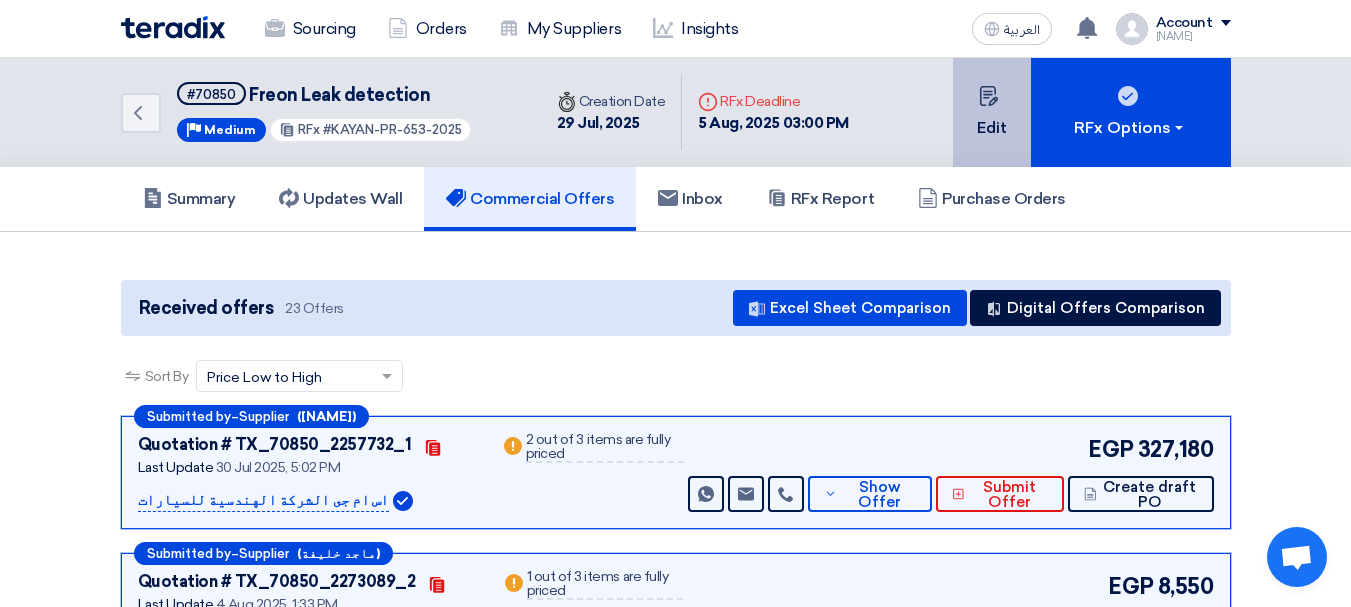 click on "Edit" 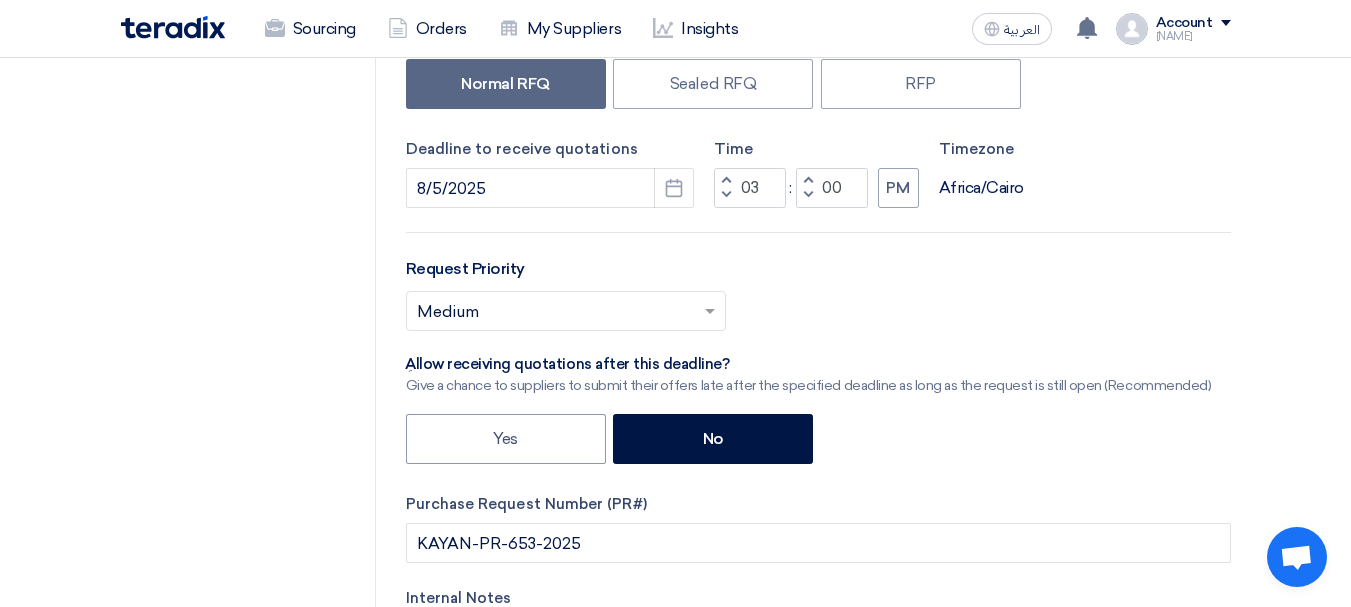 scroll, scrollTop: 400, scrollLeft: 0, axis: vertical 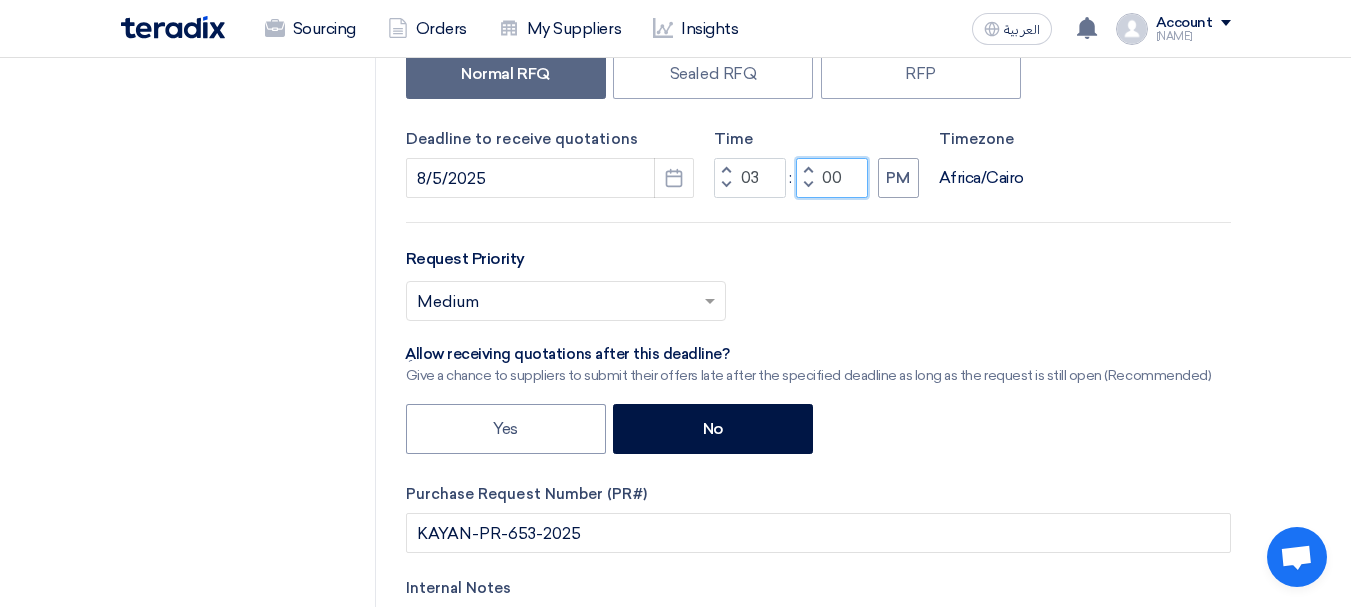 drag, startPoint x: 848, startPoint y: 178, endPoint x: 805, endPoint y: 168, distance: 44.14748 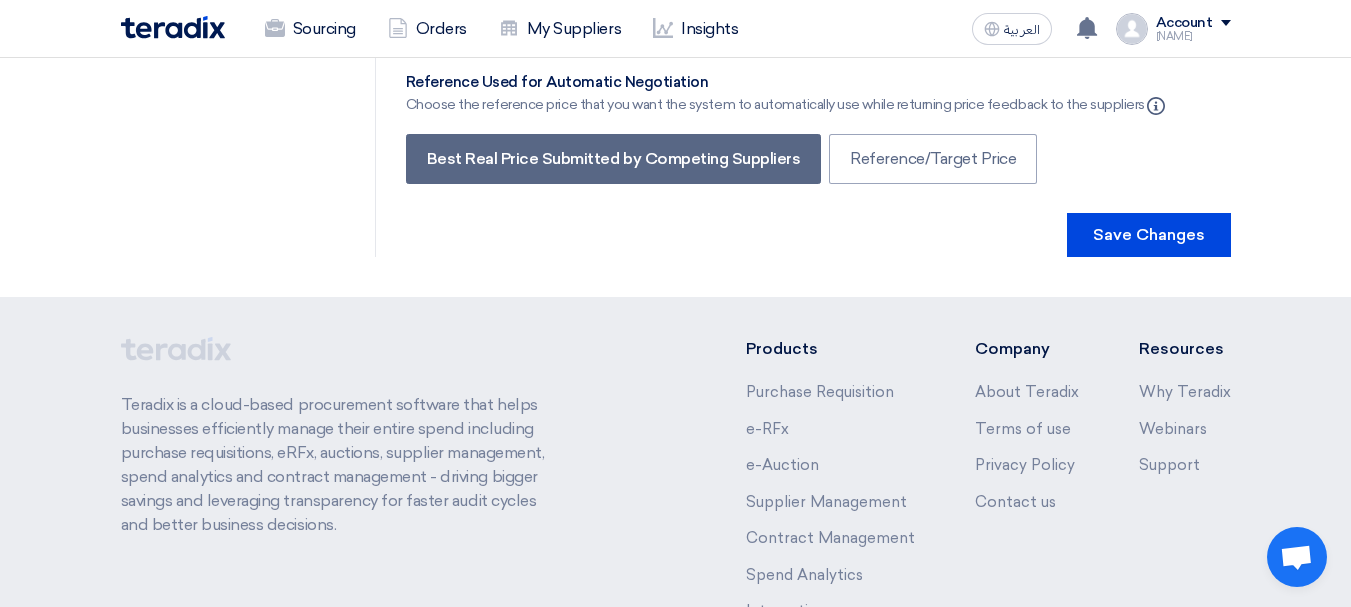 scroll, scrollTop: 4590, scrollLeft: 0, axis: vertical 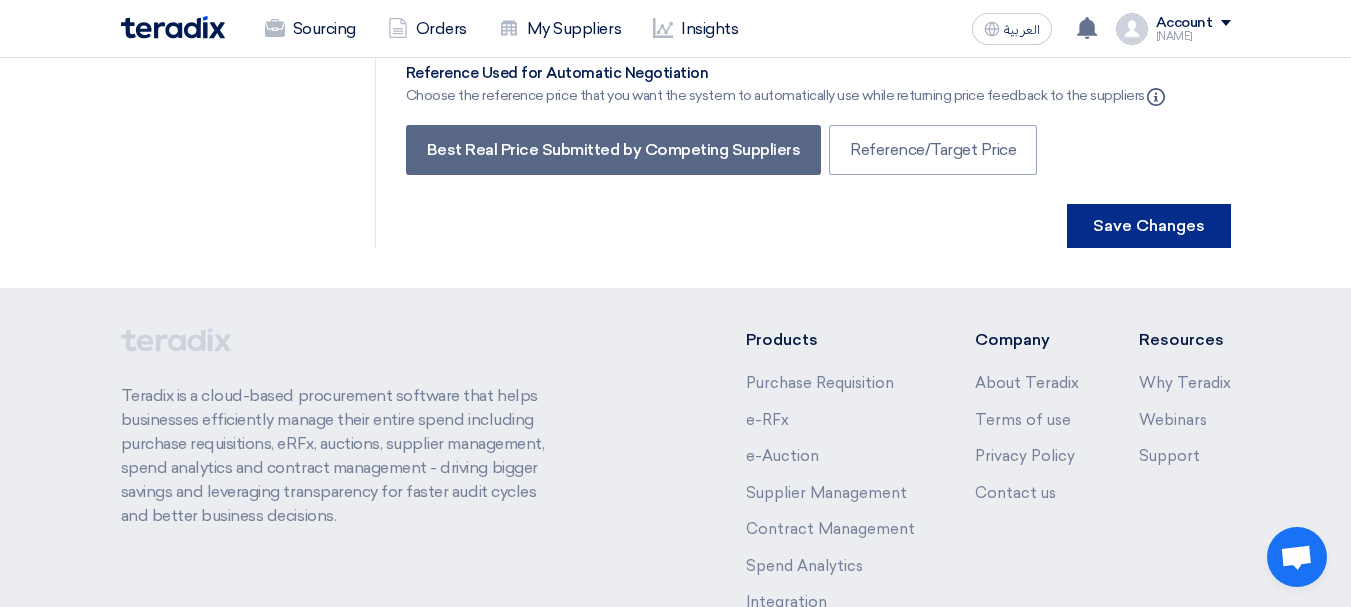 type on "30" 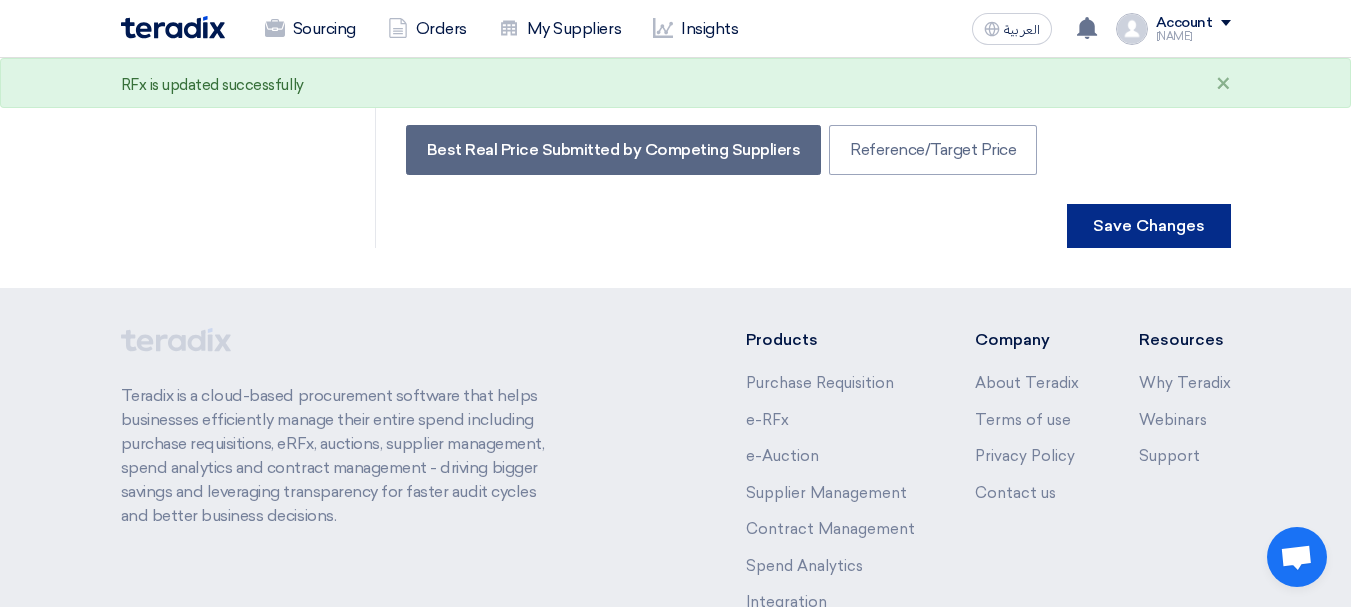 scroll, scrollTop: 0, scrollLeft: 0, axis: both 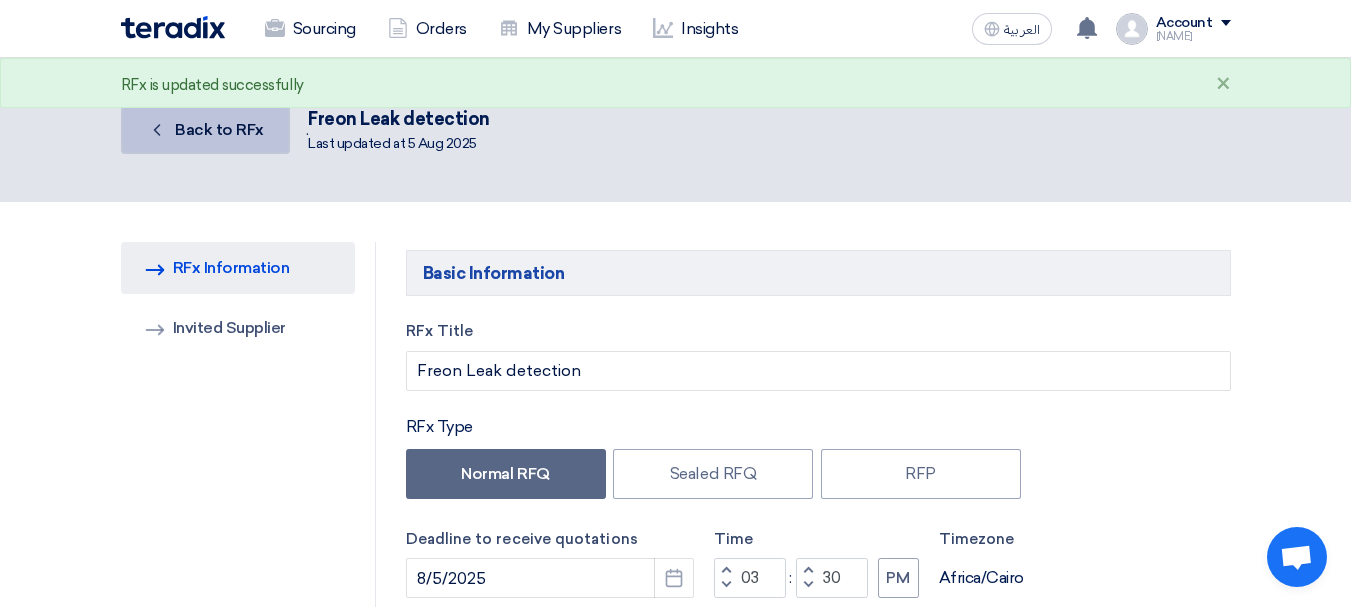 click on "Back
Back to RFx" 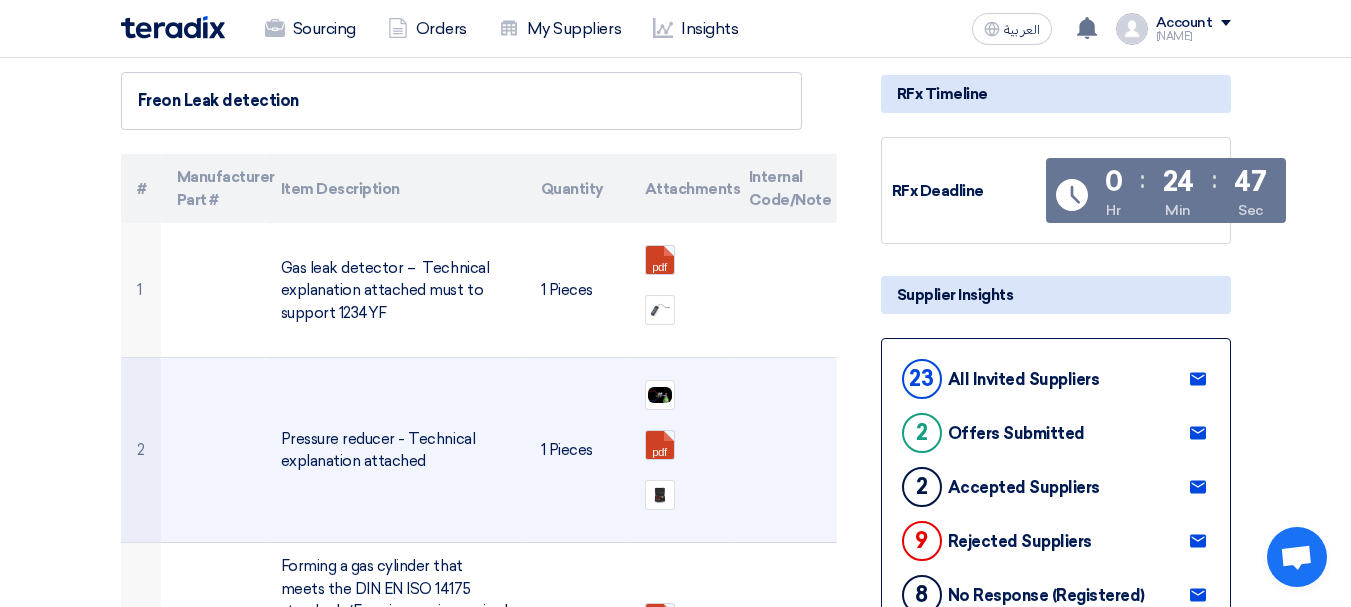 scroll, scrollTop: 400, scrollLeft: 0, axis: vertical 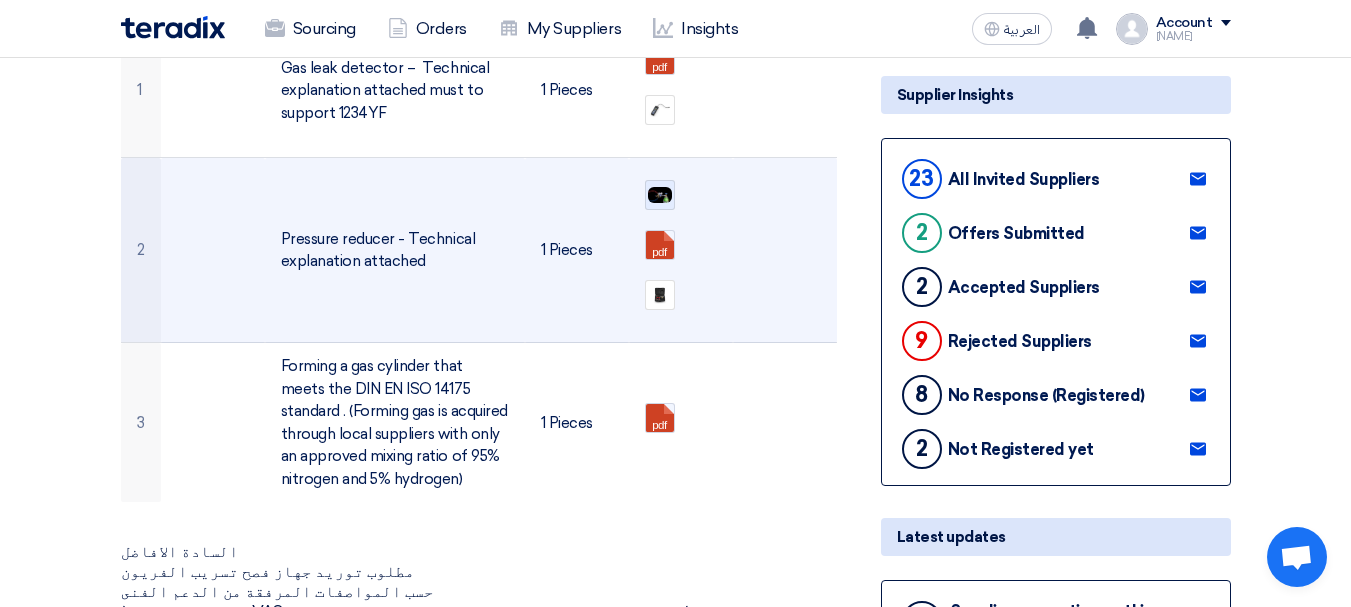 click 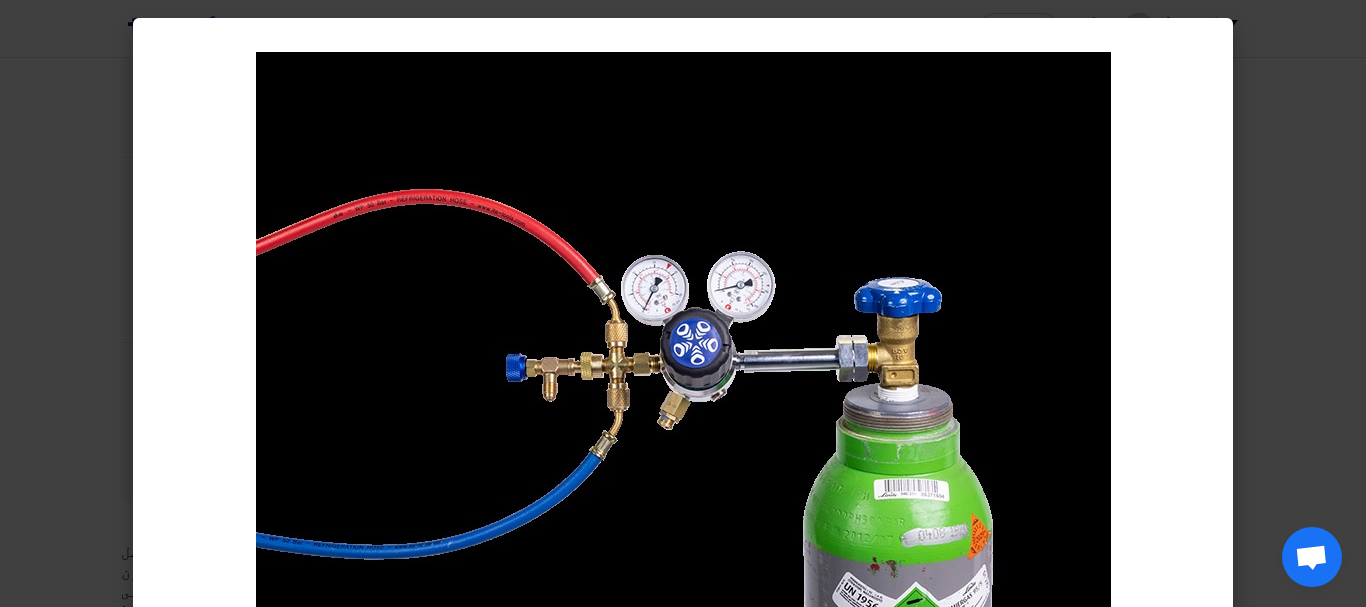 click 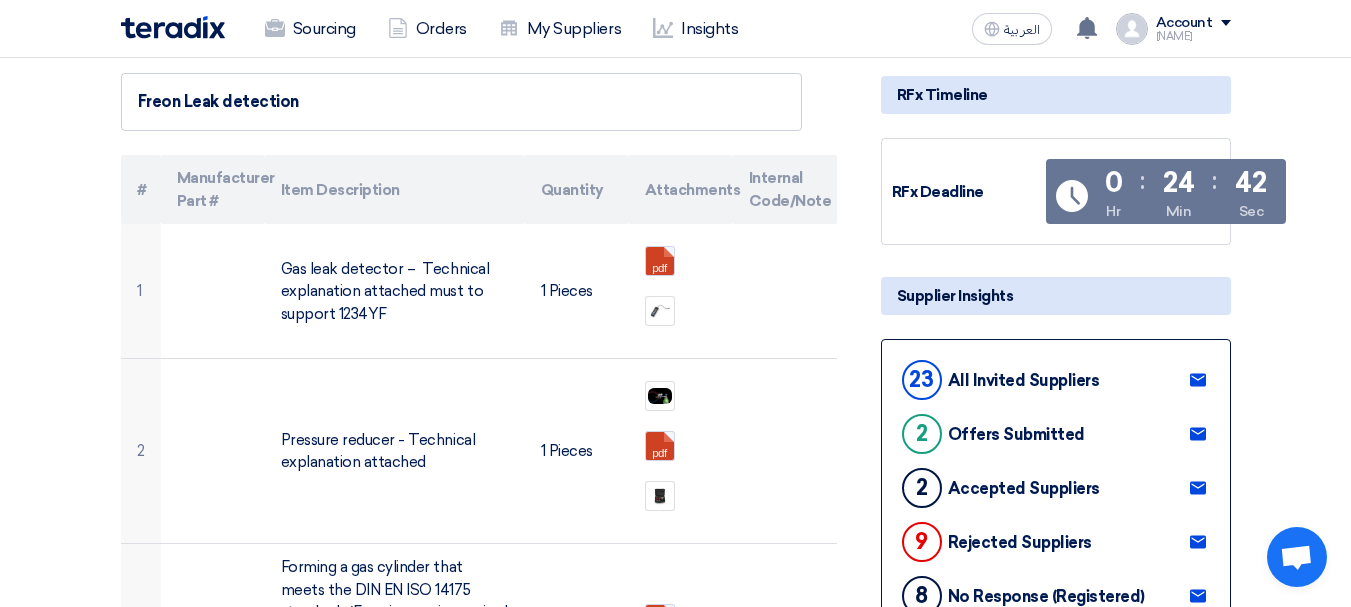 scroll, scrollTop: 0, scrollLeft: 0, axis: both 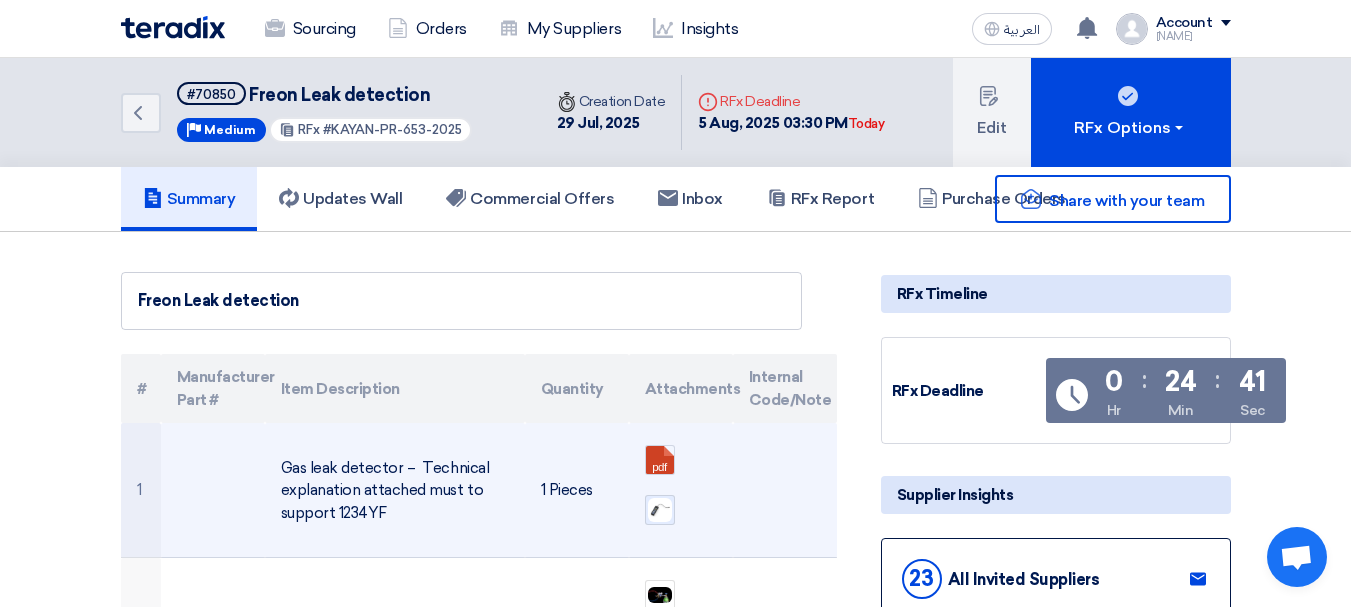 click 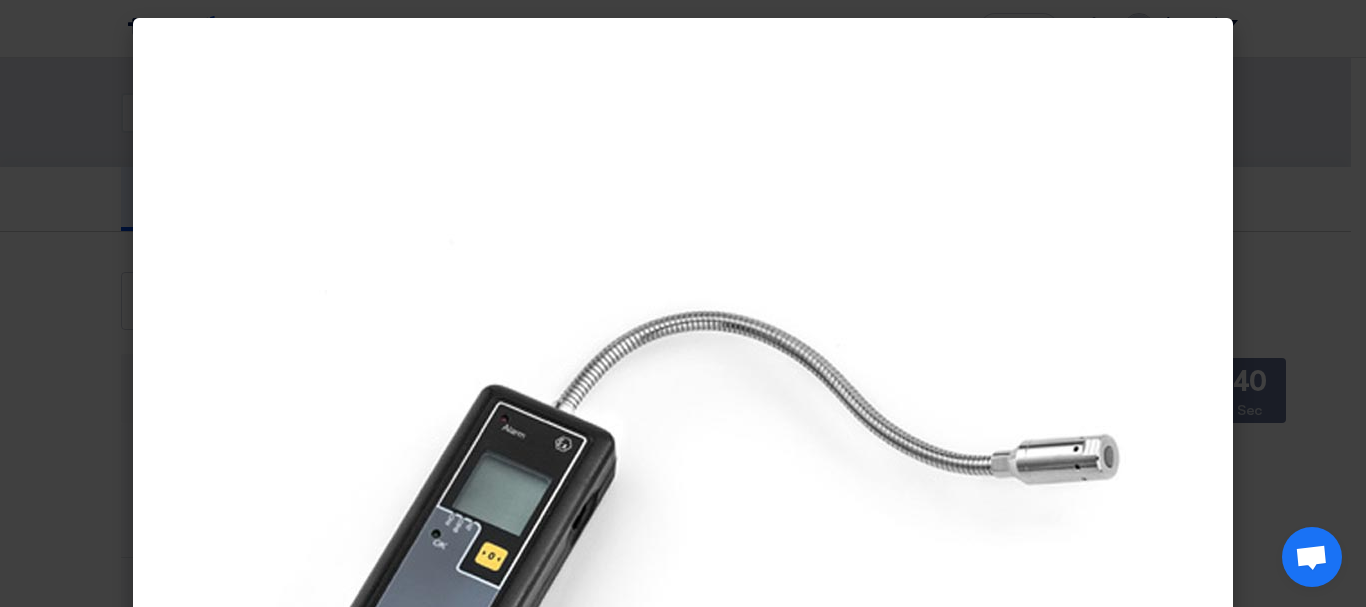 click 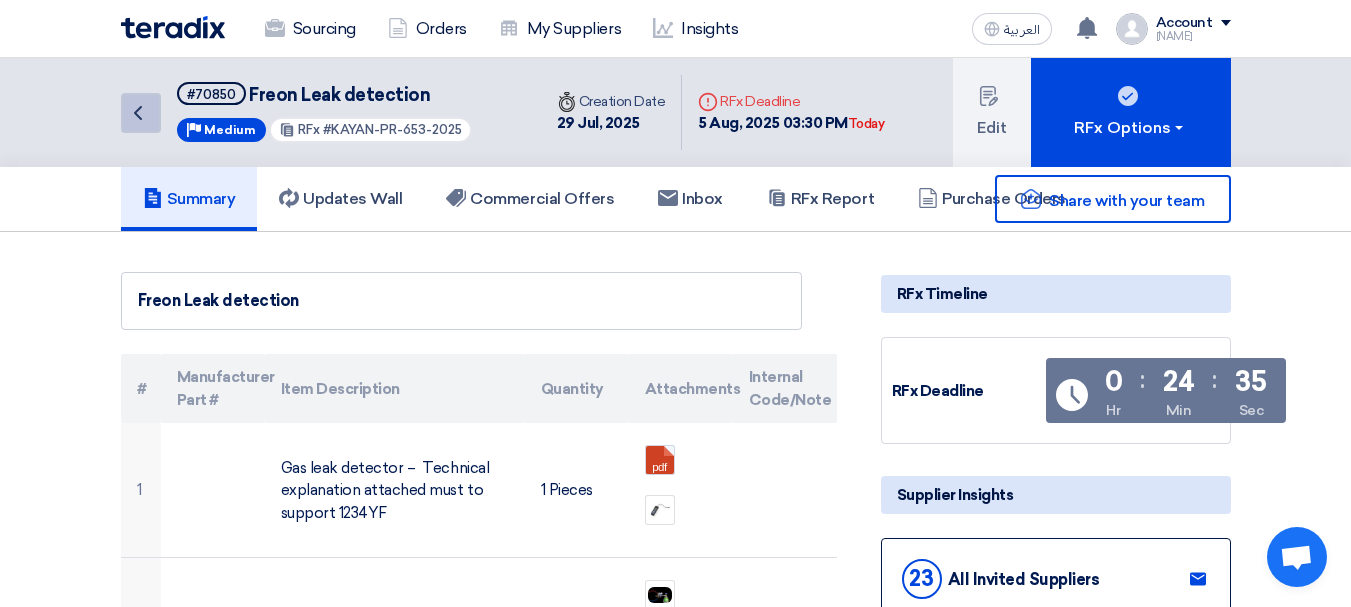 click on "Back" 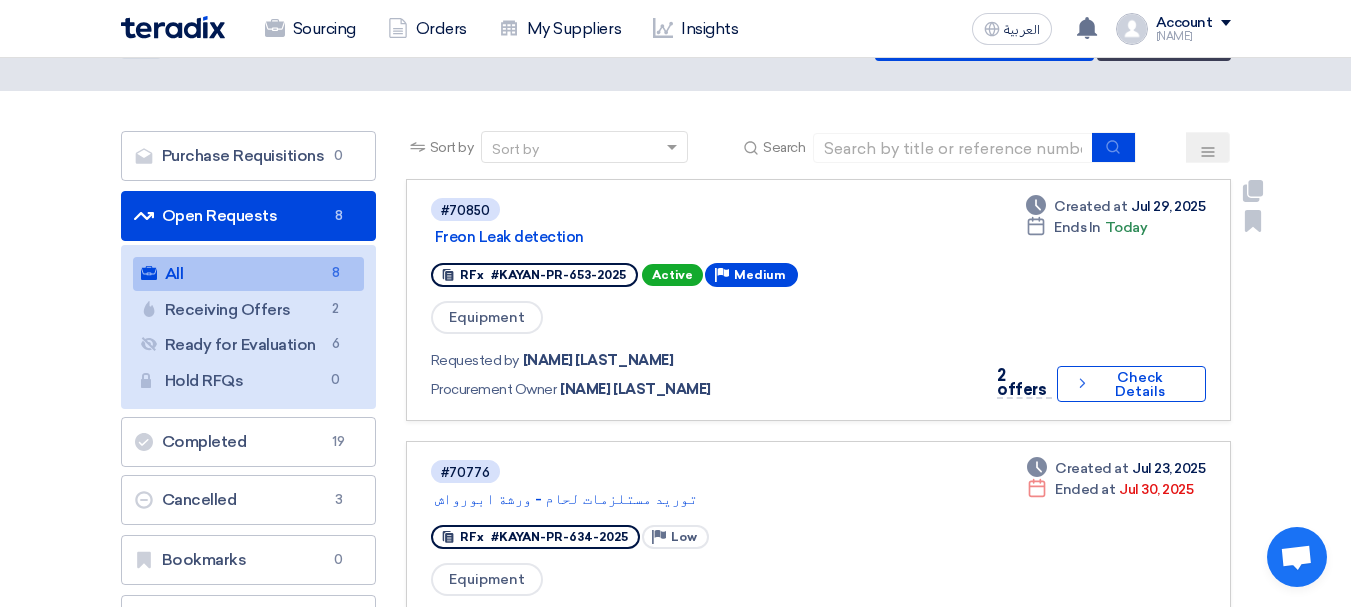 scroll, scrollTop: 0, scrollLeft: 0, axis: both 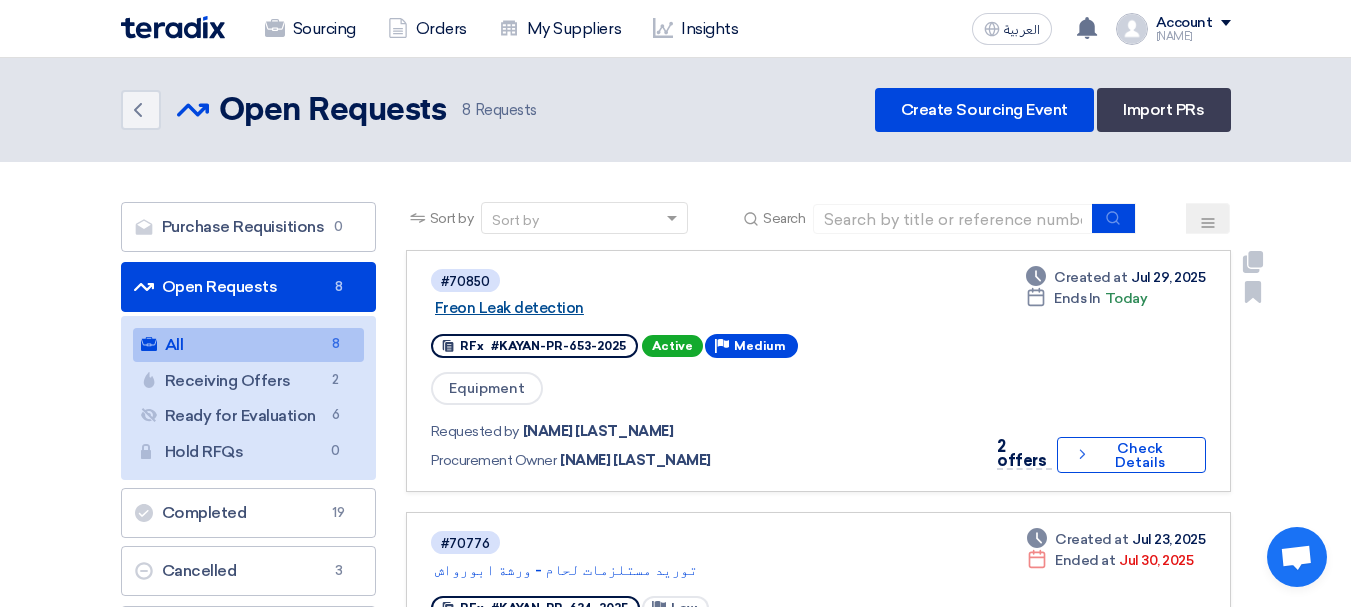 click on "Freon Leak detection" 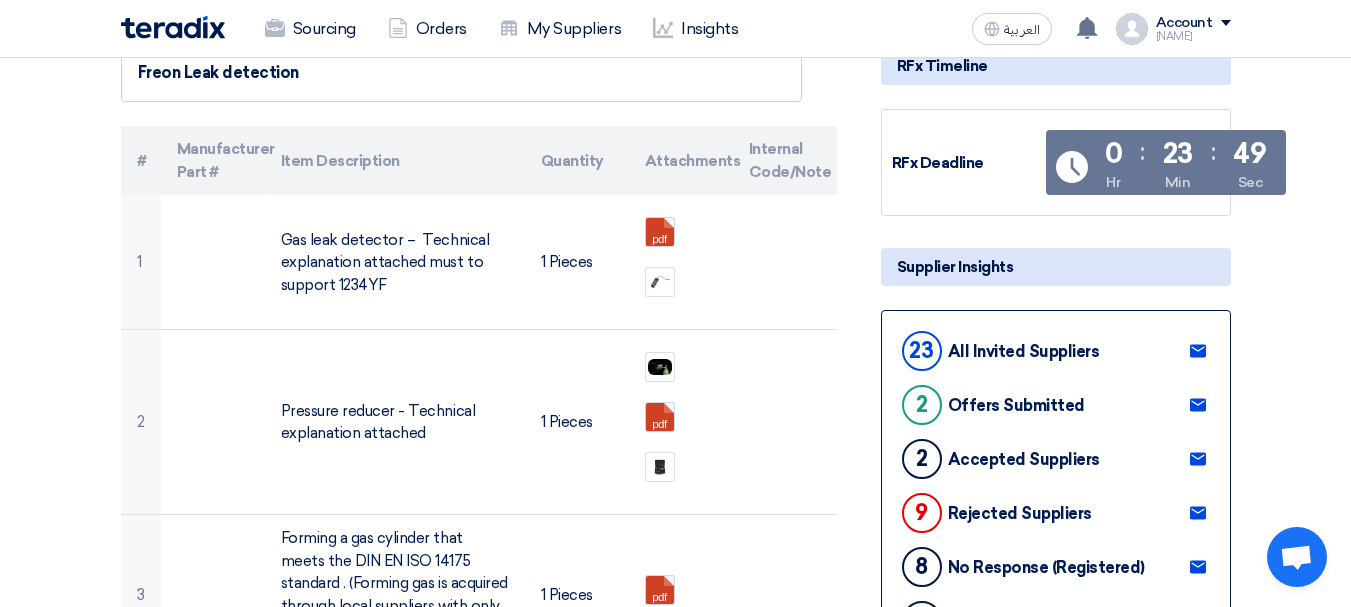 scroll, scrollTop: 0, scrollLeft: 0, axis: both 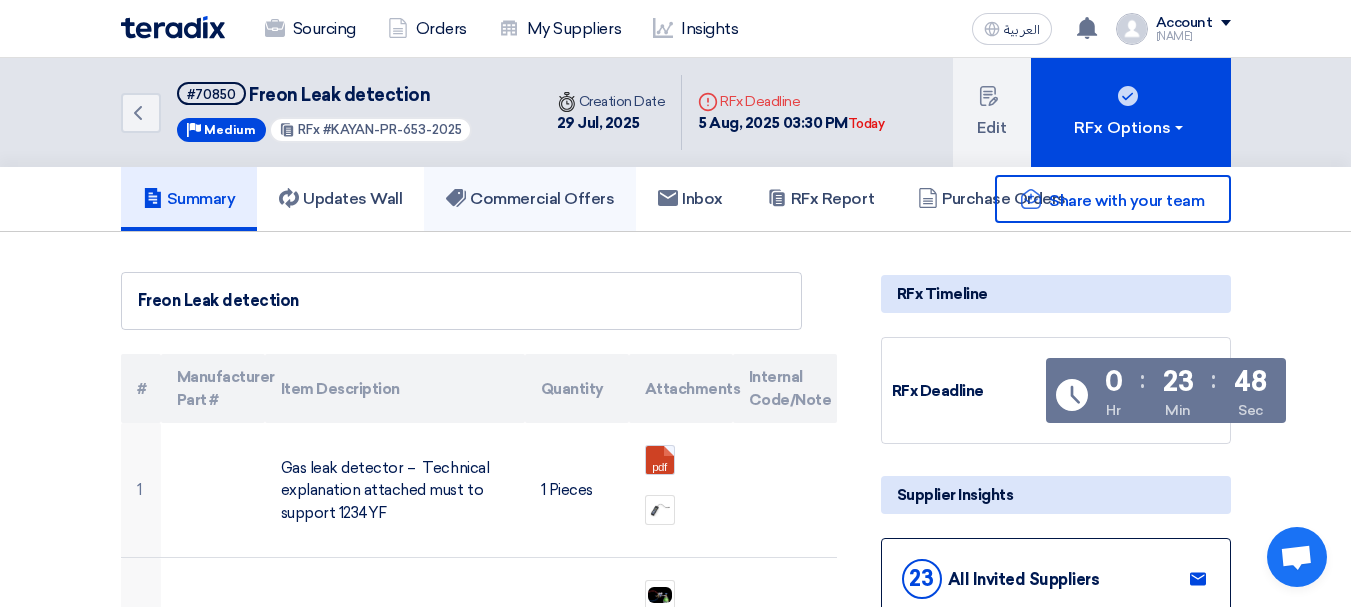 click on "Commercial Offers" 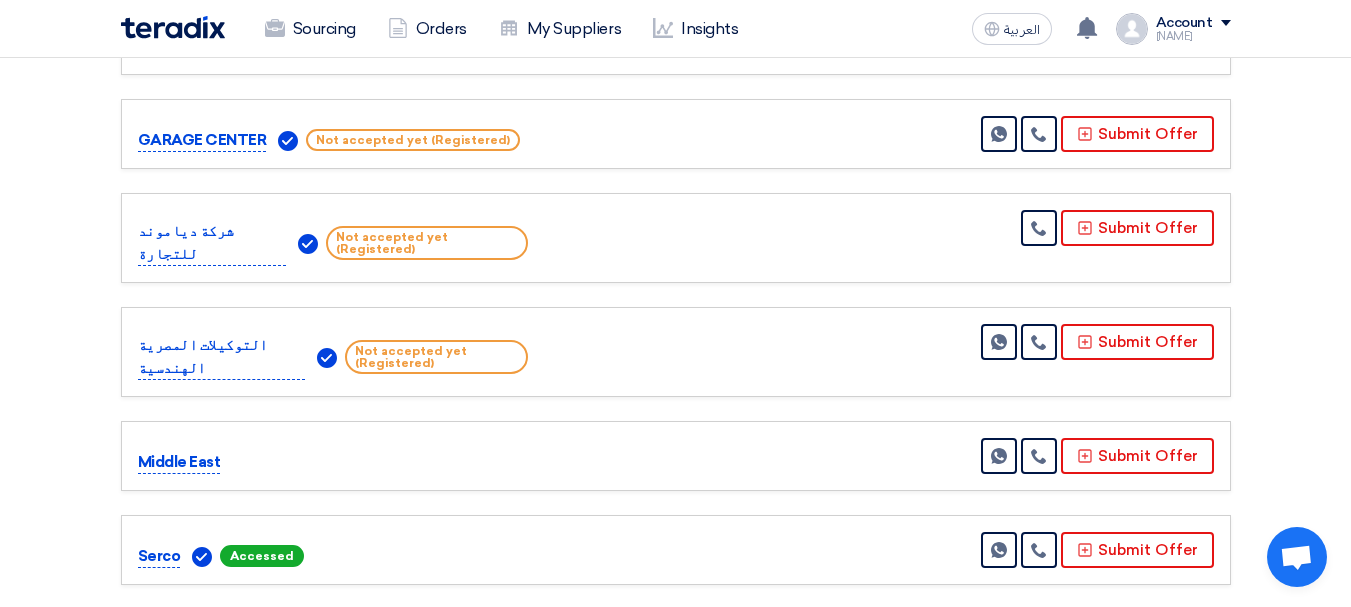 scroll, scrollTop: 1000, scrollLeft: 0, axis: vertical 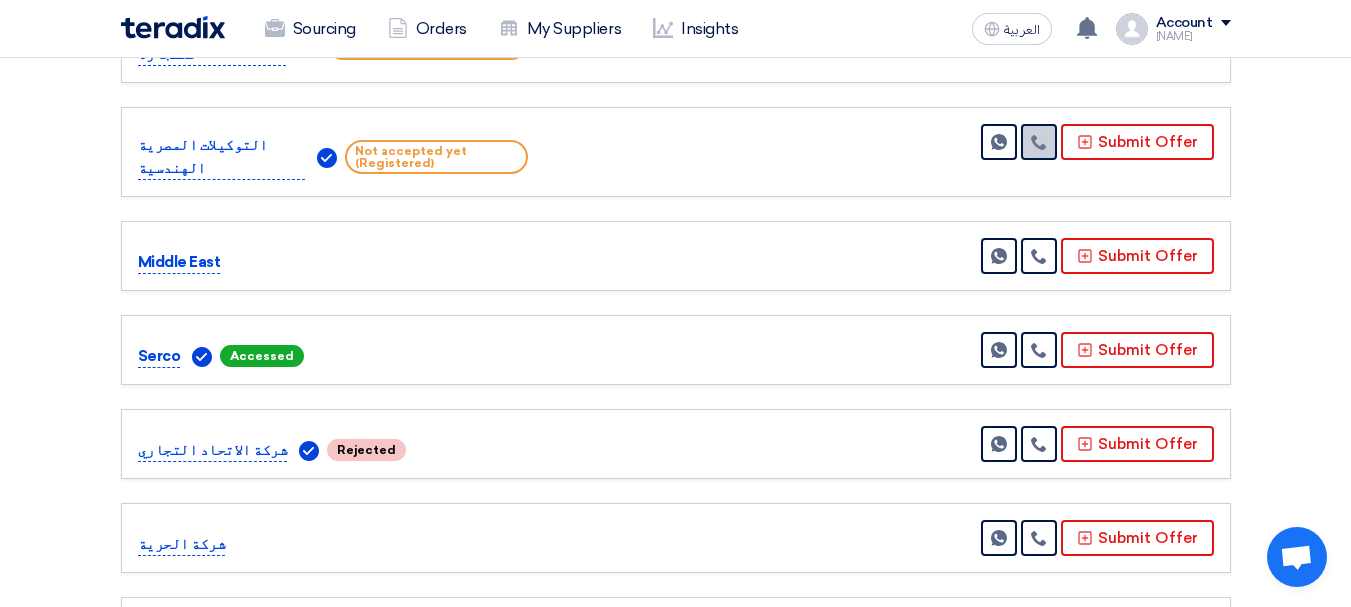 click 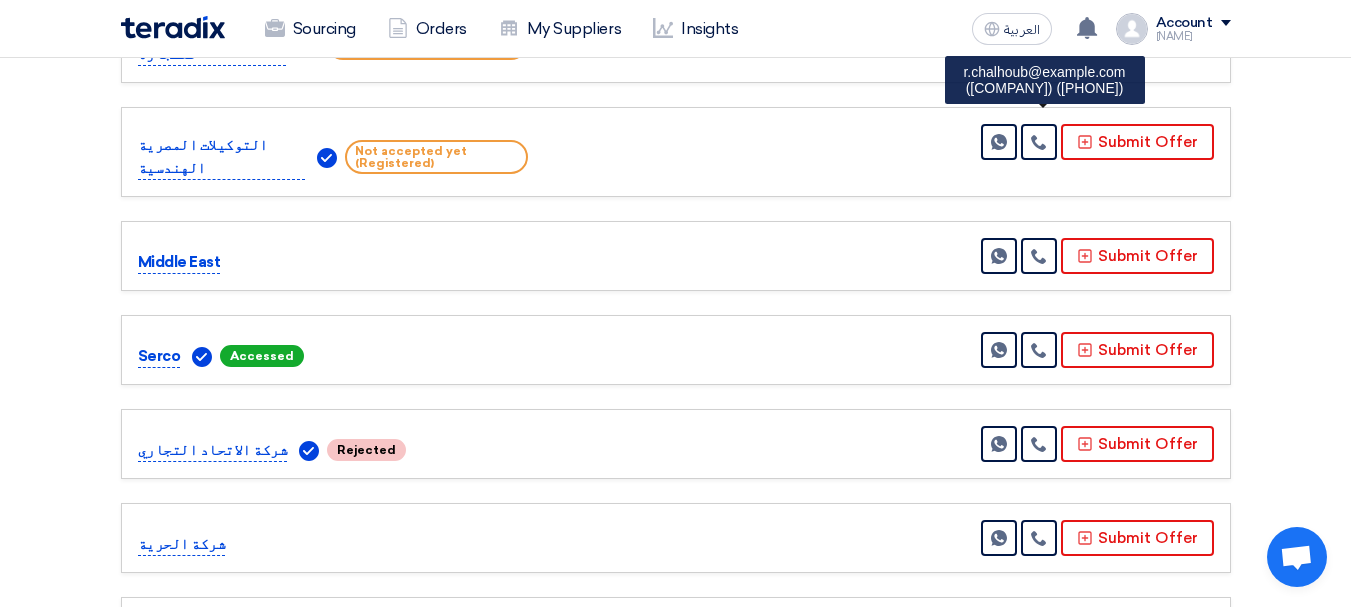 click on "Received offers
23 Offers
Excel Sheet Comparison
Digital Offers Comparison
Sort By
Sort by
×
Price Low to High
×
Submitted by
–
Supplier
Contacts" 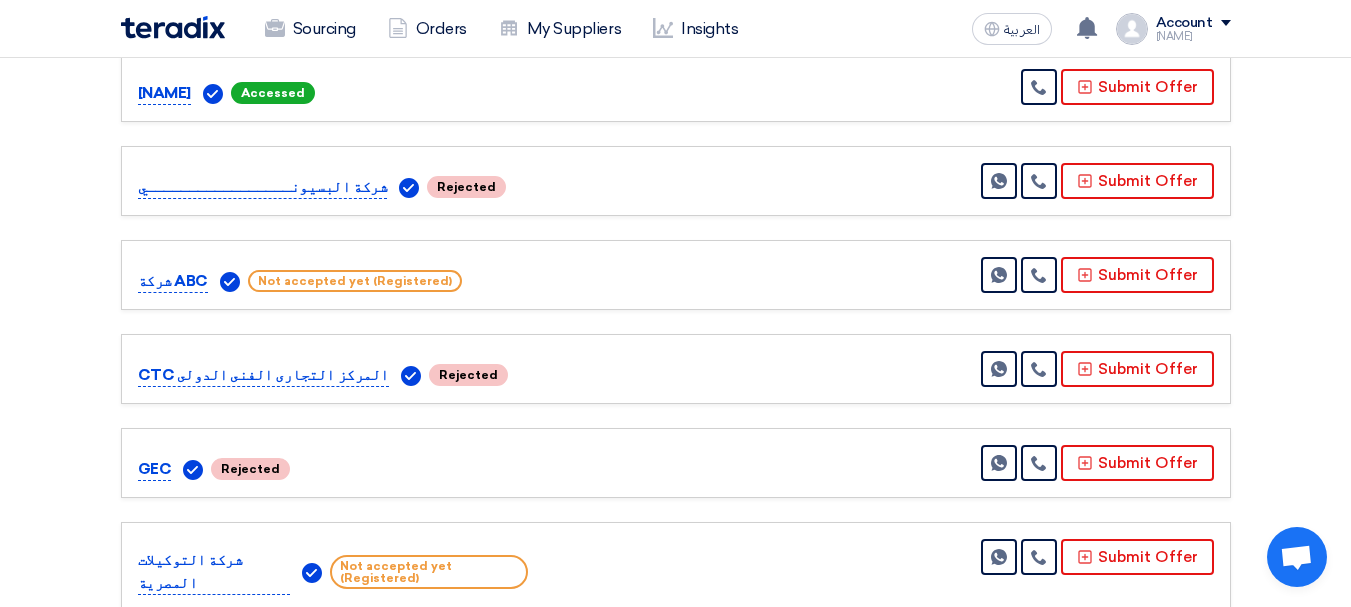 scroll, scrollTop: 1600, scrollLeft: 0, axis: vertical 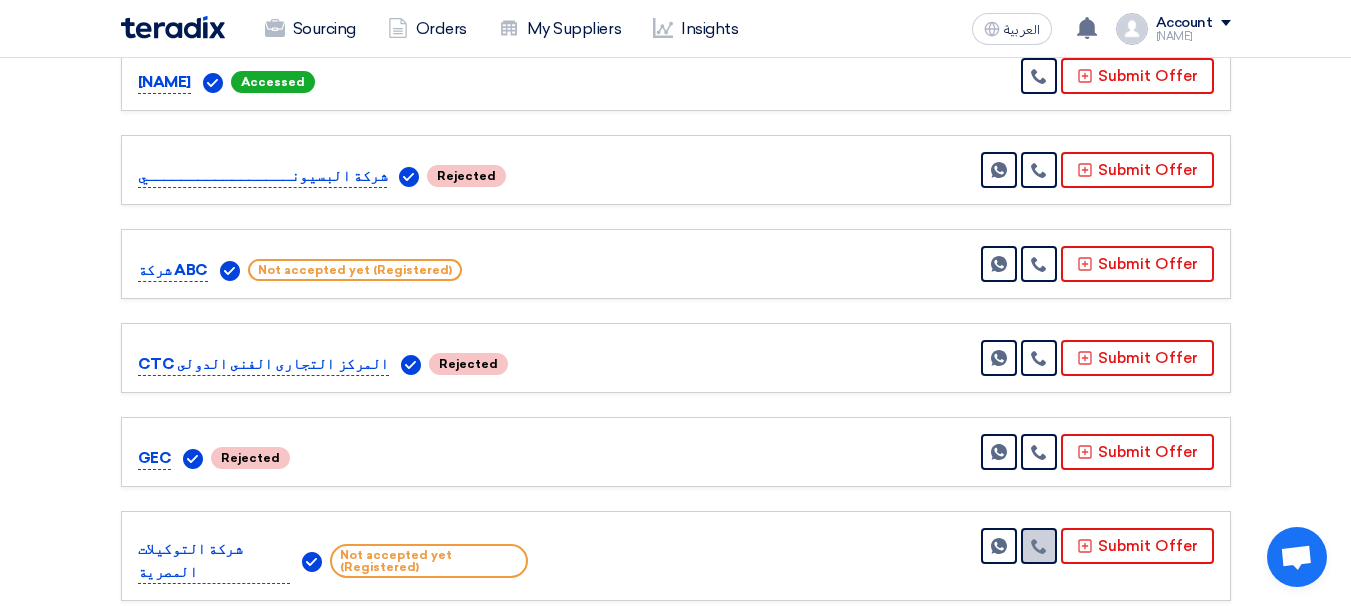 click 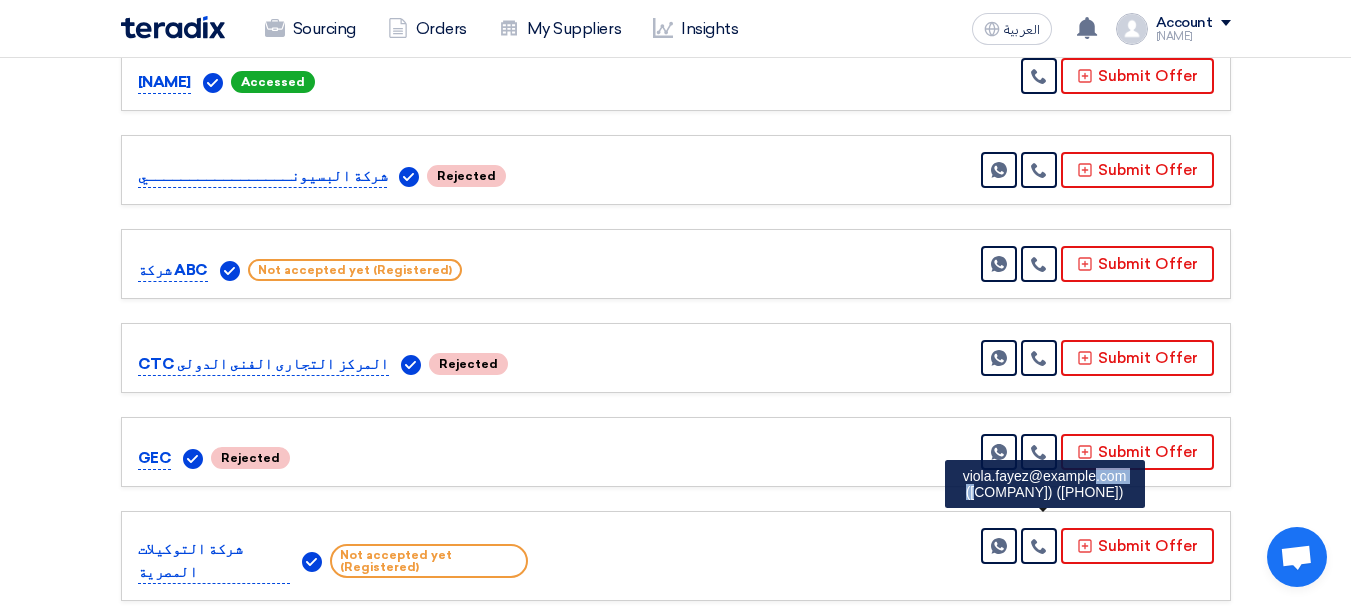 drag, startPoint x: 955, startPoint y: 433, endPoint x: 1137, endPoint y: 443, distance: 182.27452 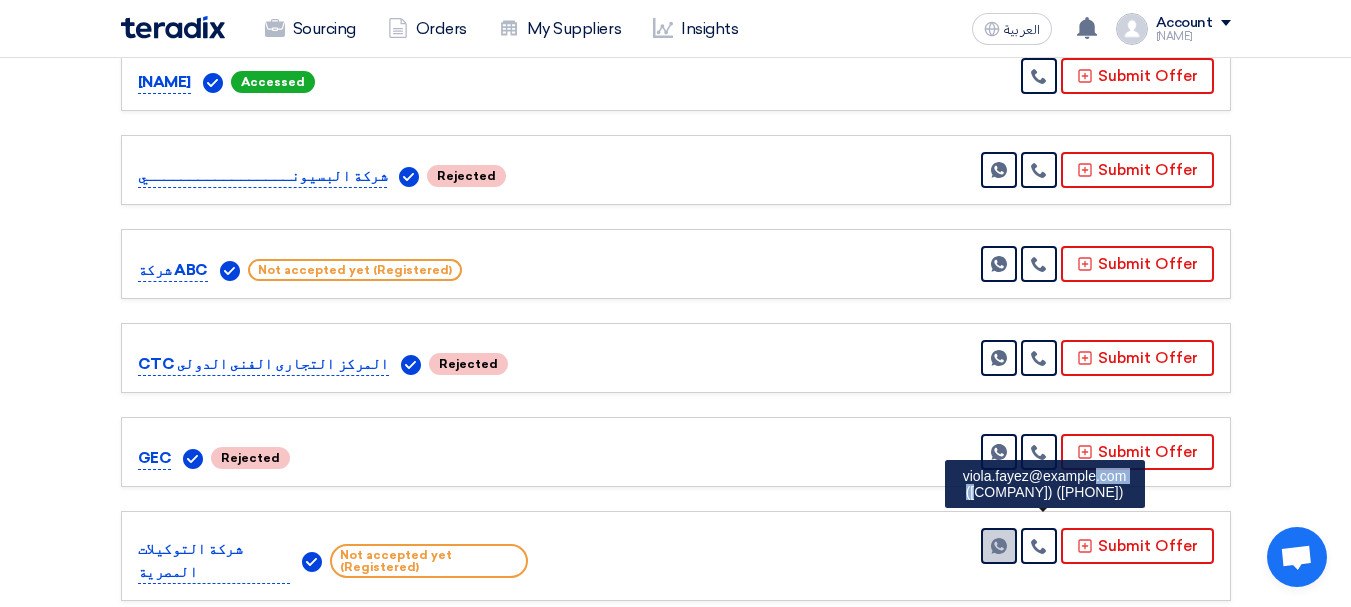 click 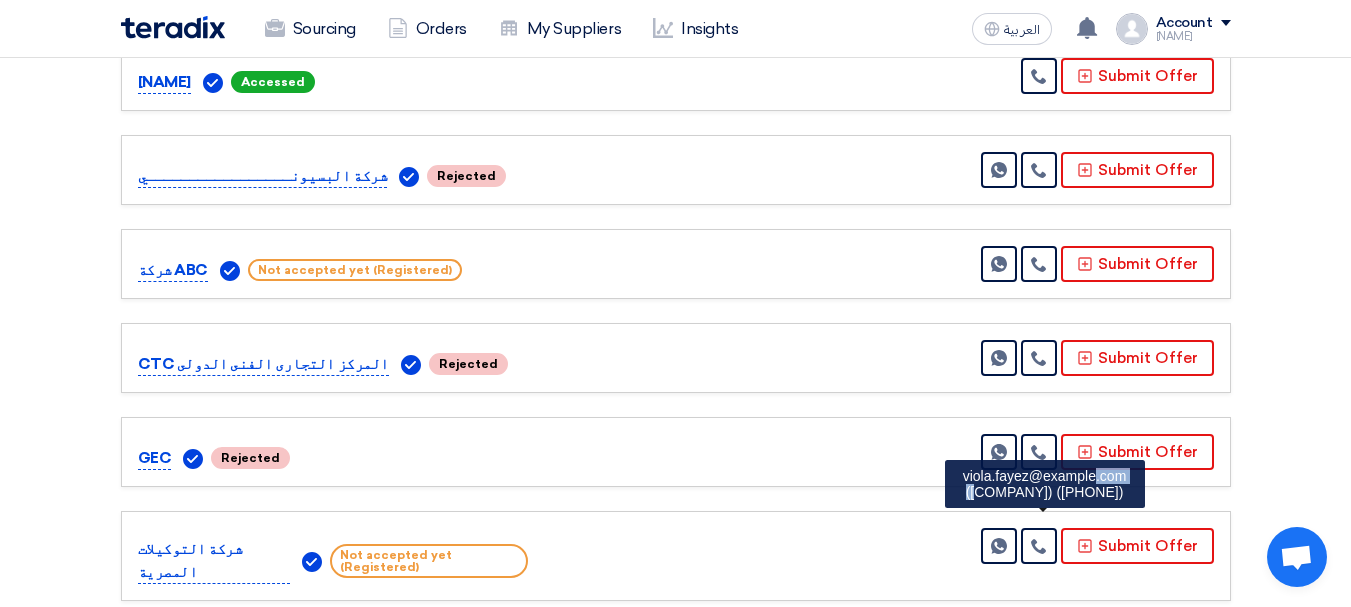 copy on "viola.fayez@eea-egypt.com" 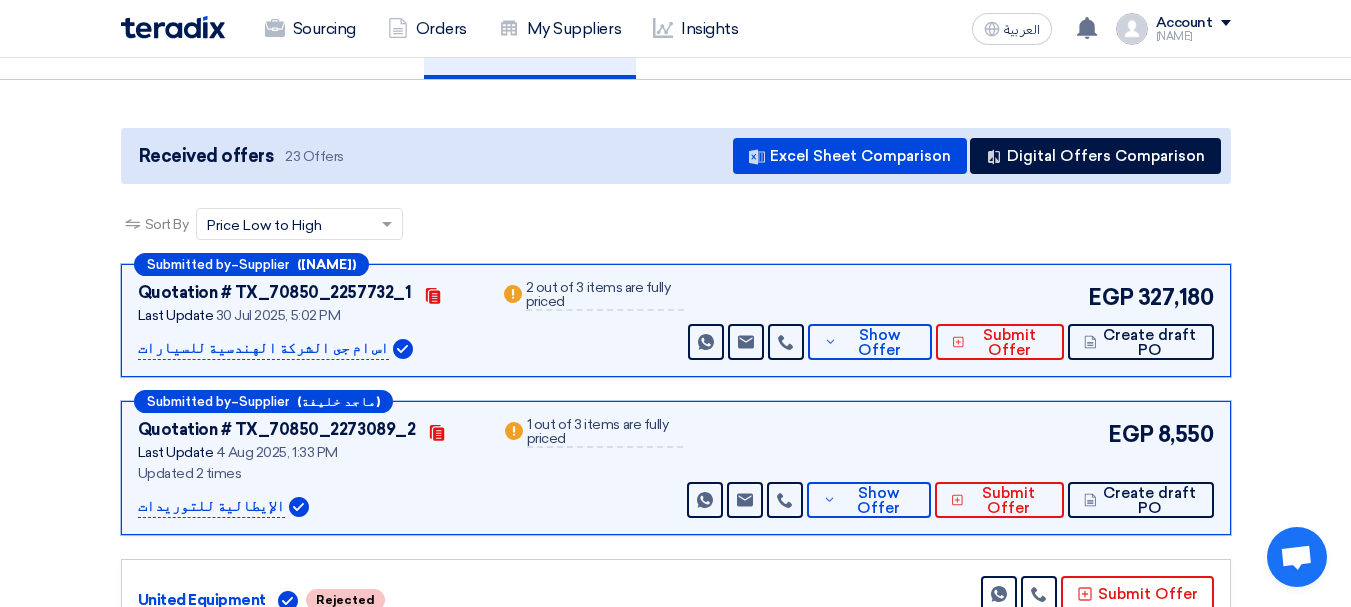 scroll, scrollTop: 400, scrollLeft: 0, axis: vertical 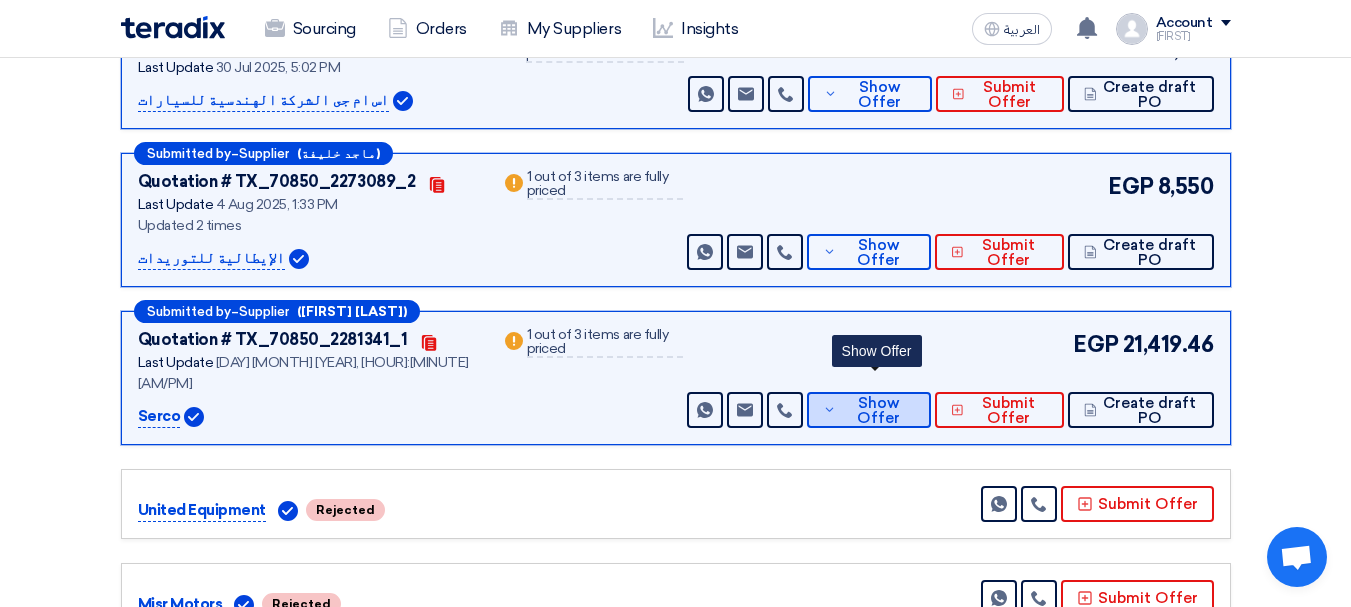 click on "Show Offer" at bounding box center [878, 411] 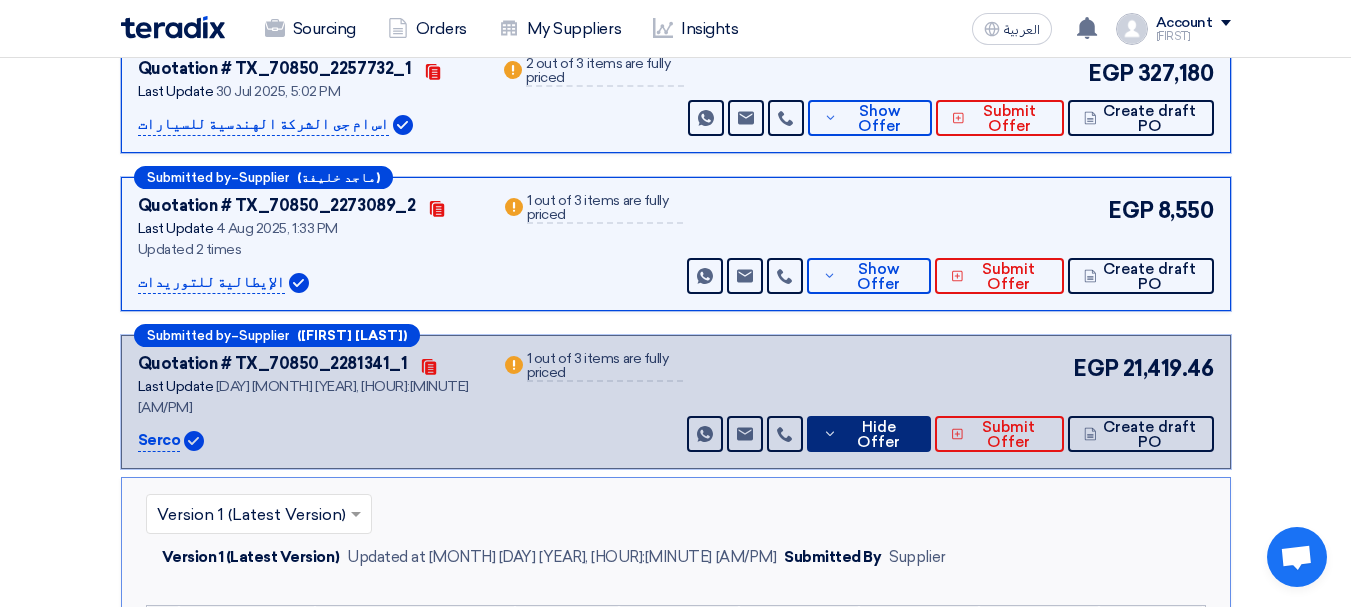 scroll, scrollTop: 200, scrollLeft: 0, axis: vertical 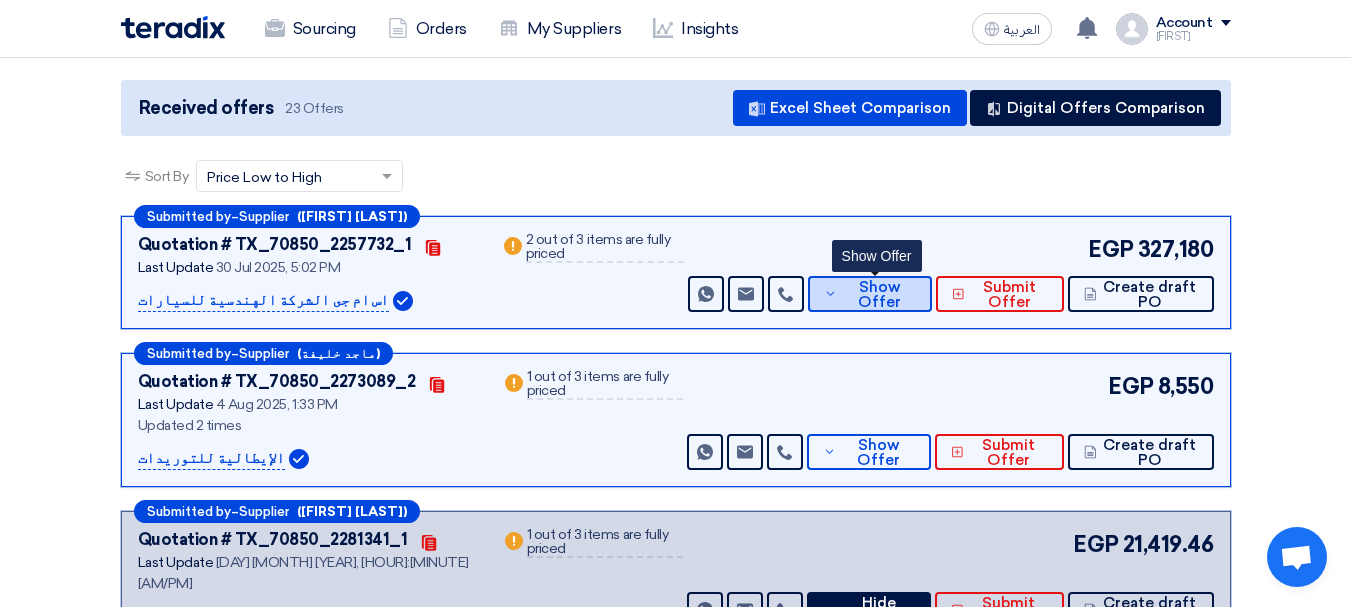 click on "EGP
327,180
Send Message
Send Message" at bounding box center [949, 272] 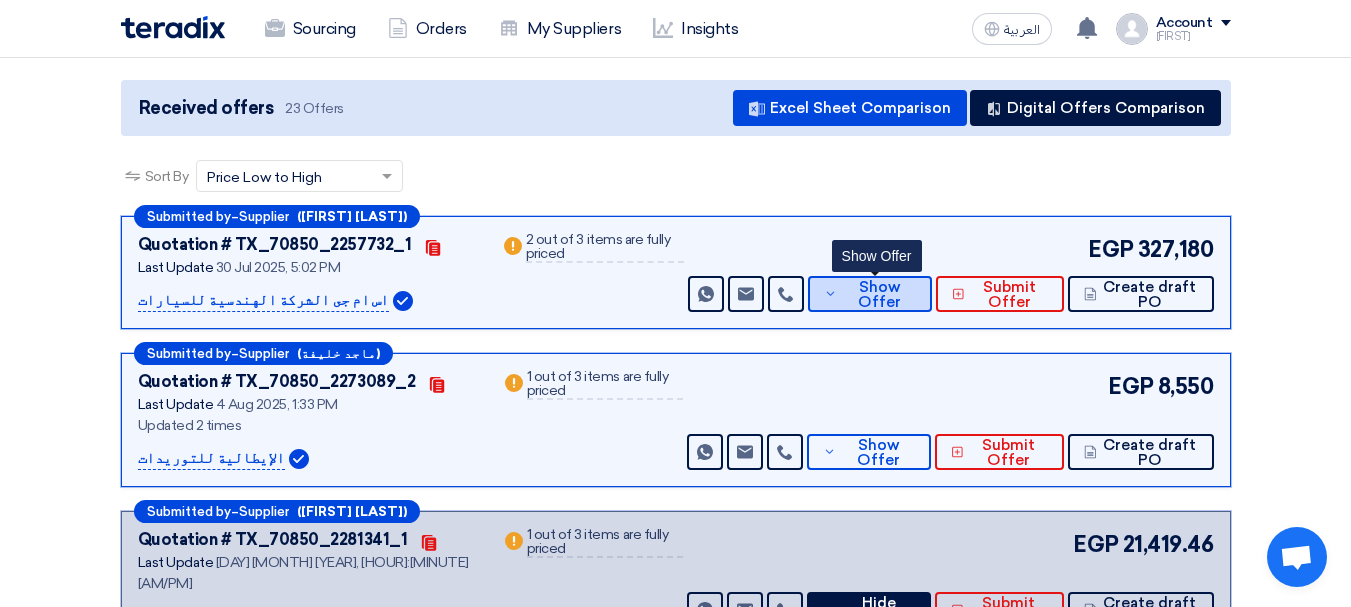 click on "Show Offer" at bounding box center (879, 295) 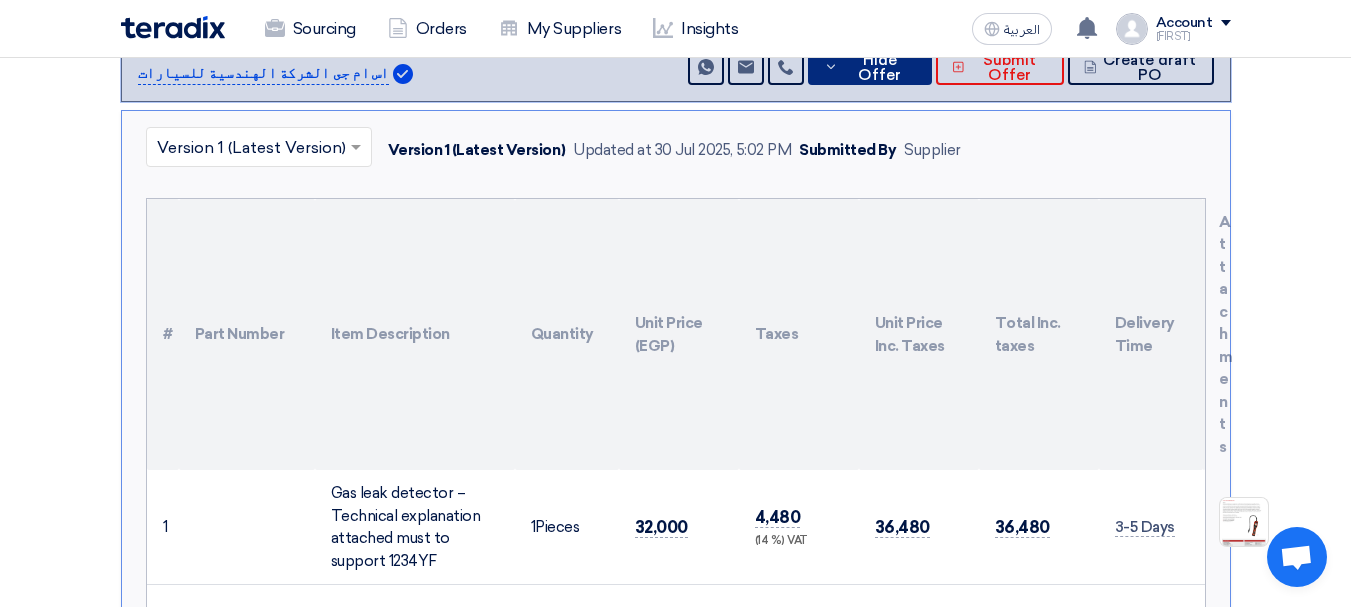 scroll, scrollTop: 0, scrollLeft: 0, axis: both 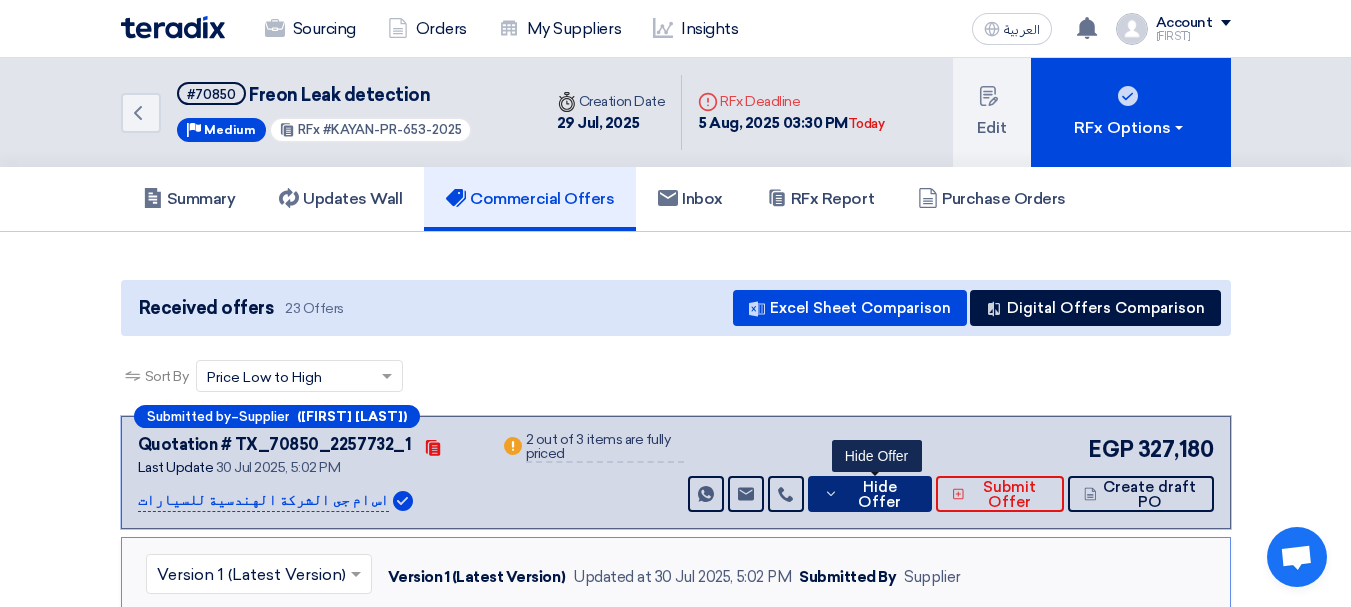 click on "Hide Offer" at bounding box center [879, 495] 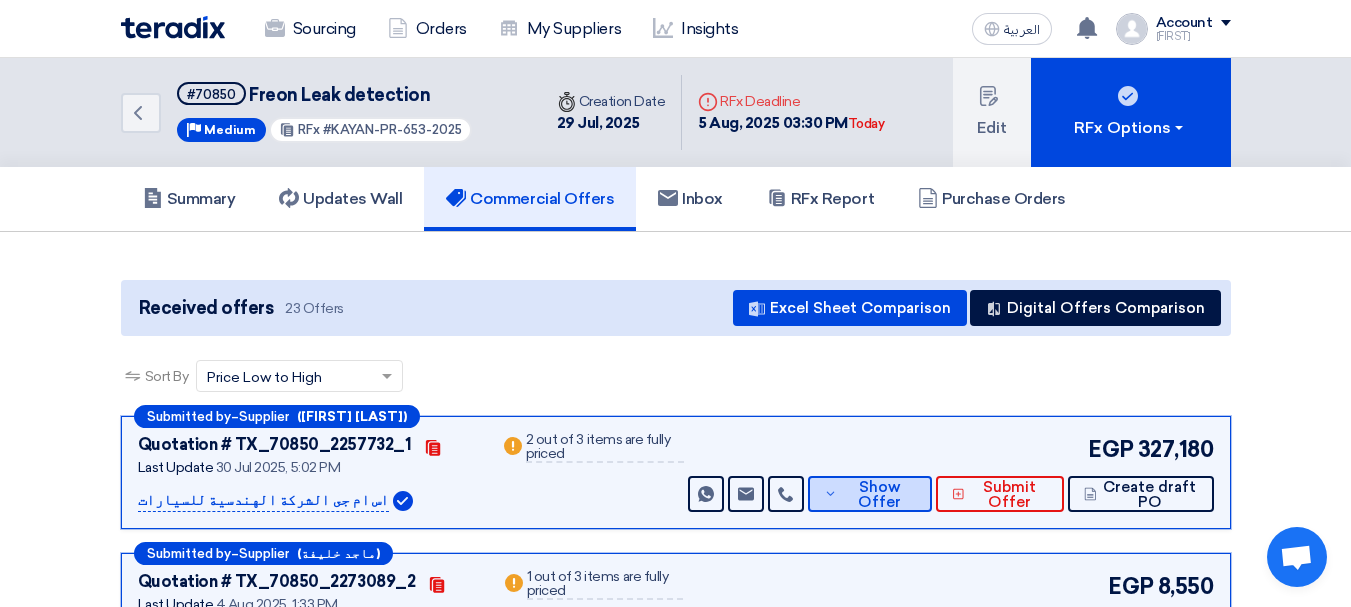 scroll, scrollTop: 400, scrollLeft: 0, axis: vertical 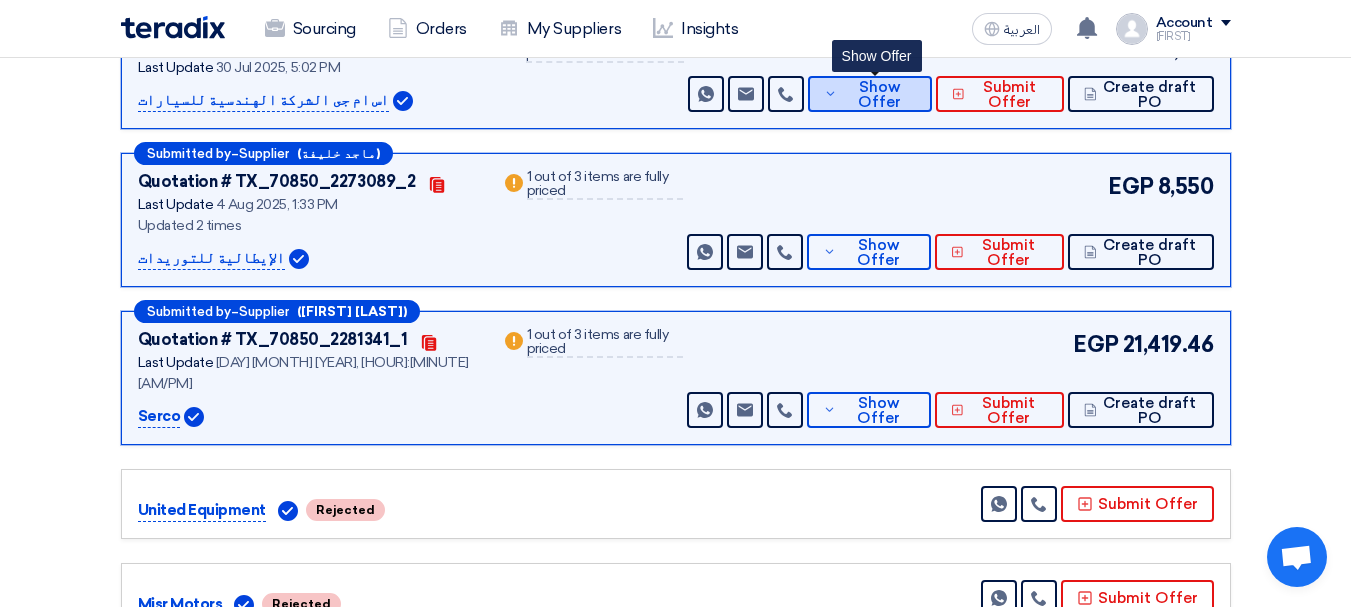 click on "Show Offer" at bounding box center (879, 95) 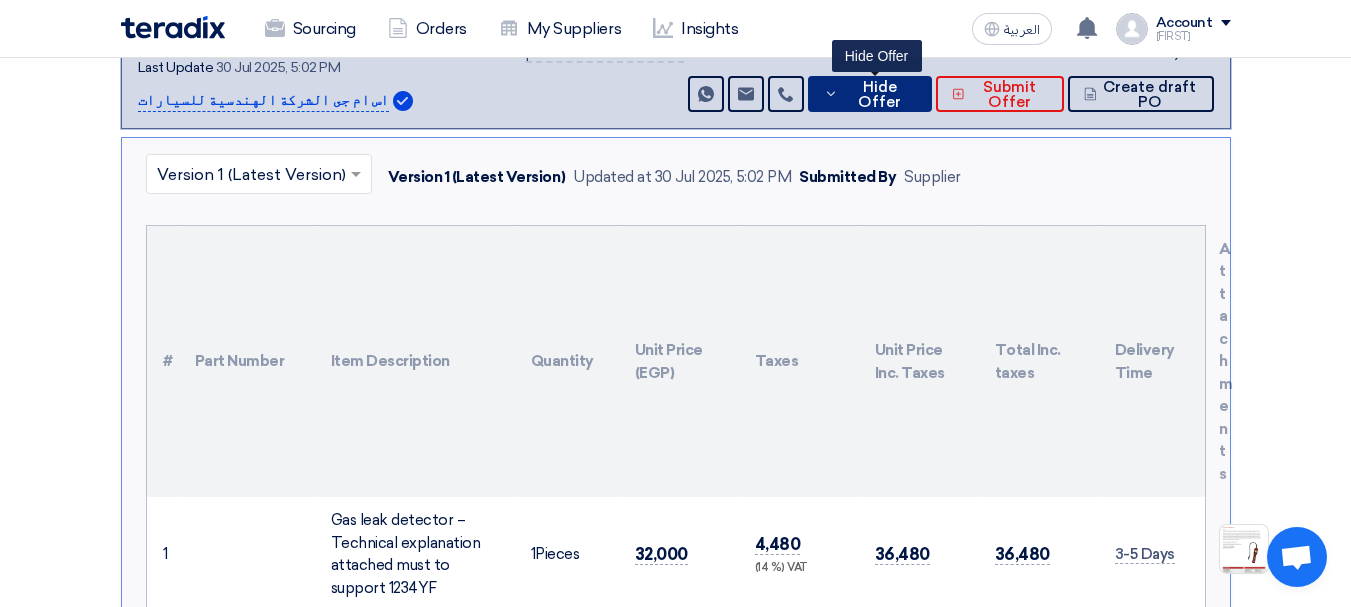 click on "Hide Offer" at bounding box center (879, 95) 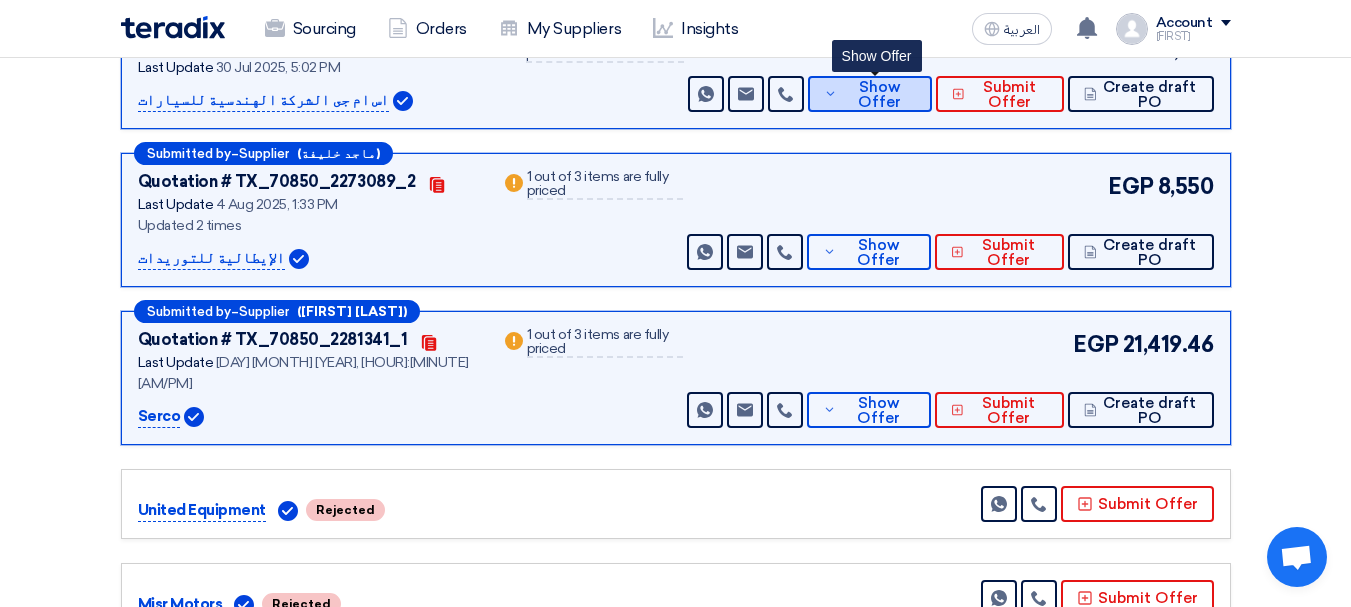 click on "Show Offer" at bounding box center (879, 95) 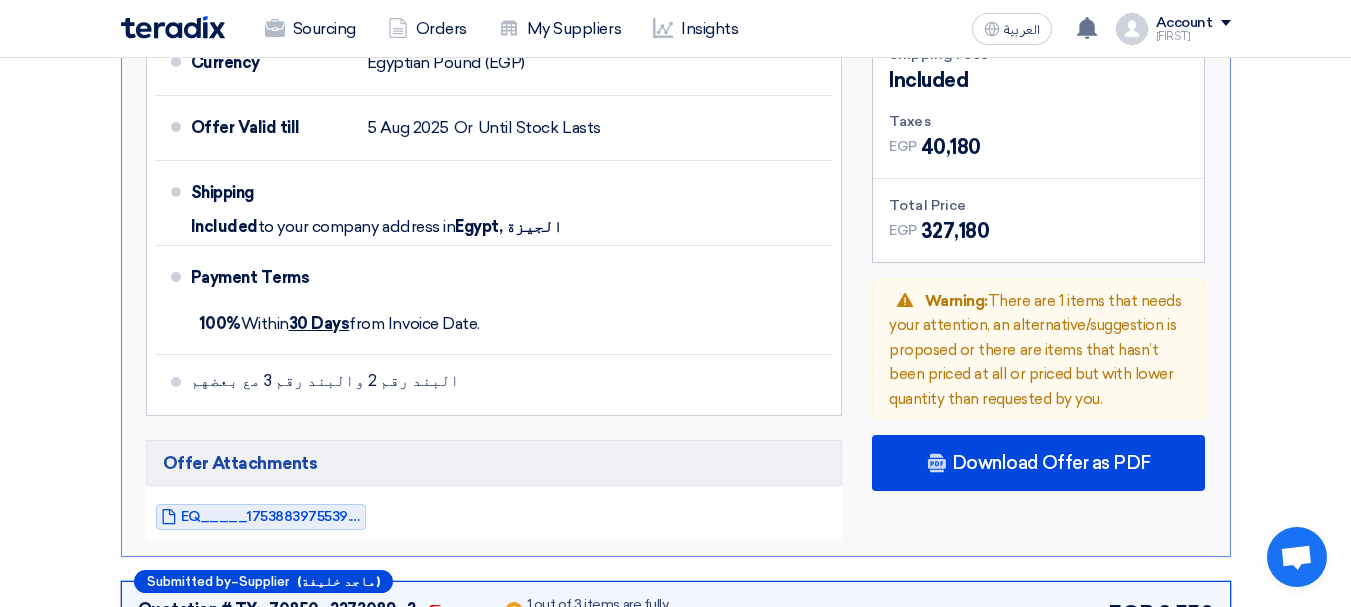 scroll, scrollTop: 1600, scrollLeft: 0, axis: vertical 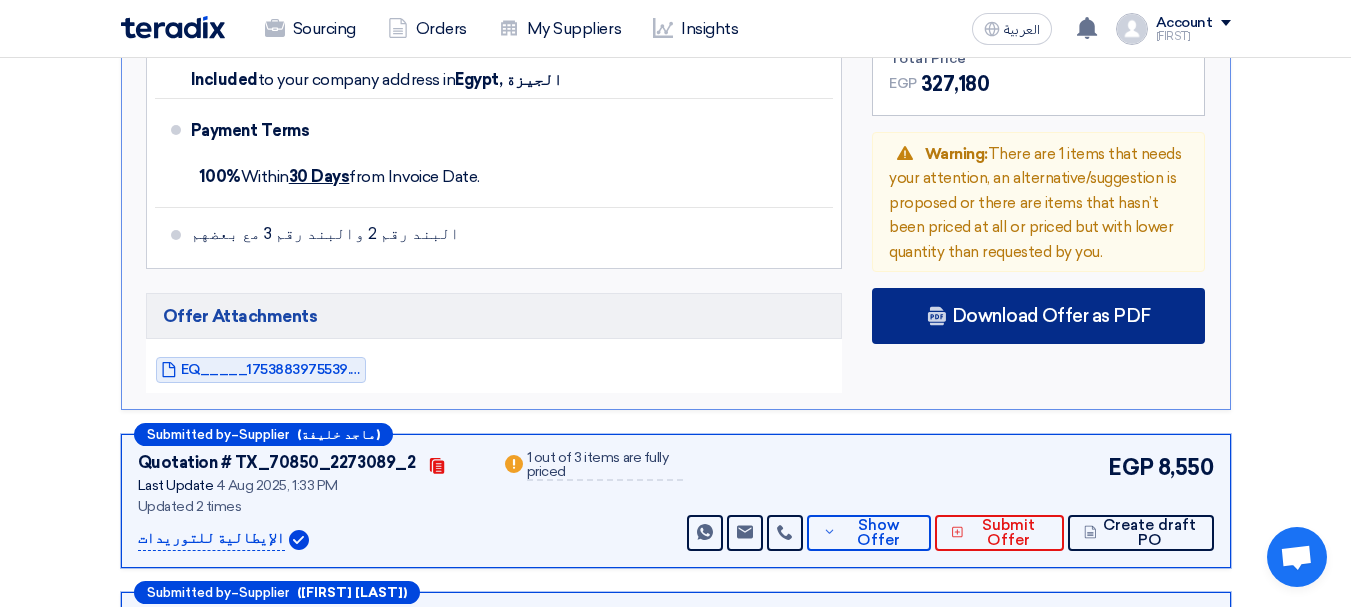 click on "Download Offer as PDF" at bounding box center (1051, 316) 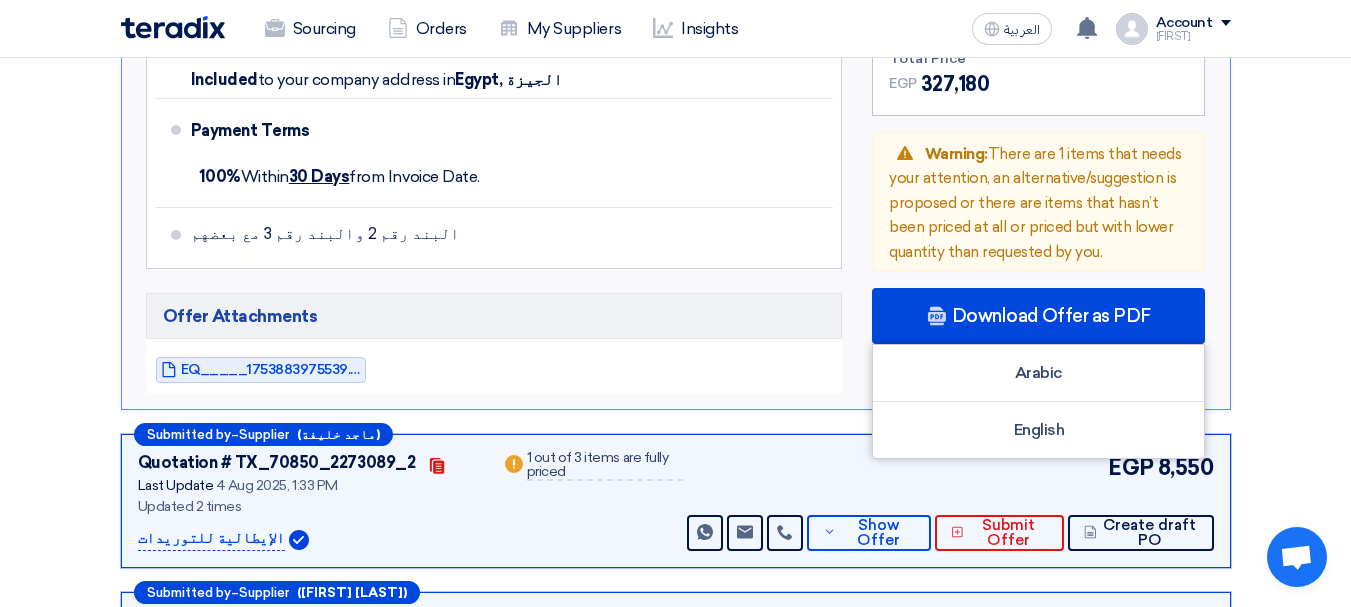 click on "Received offers
23 Offers
Excel Sheet Comparison
Digital Offers Comparison
Sort By
Sort by
×
Price Low to High
×
Submitted by
–
Supplier
Contacts" 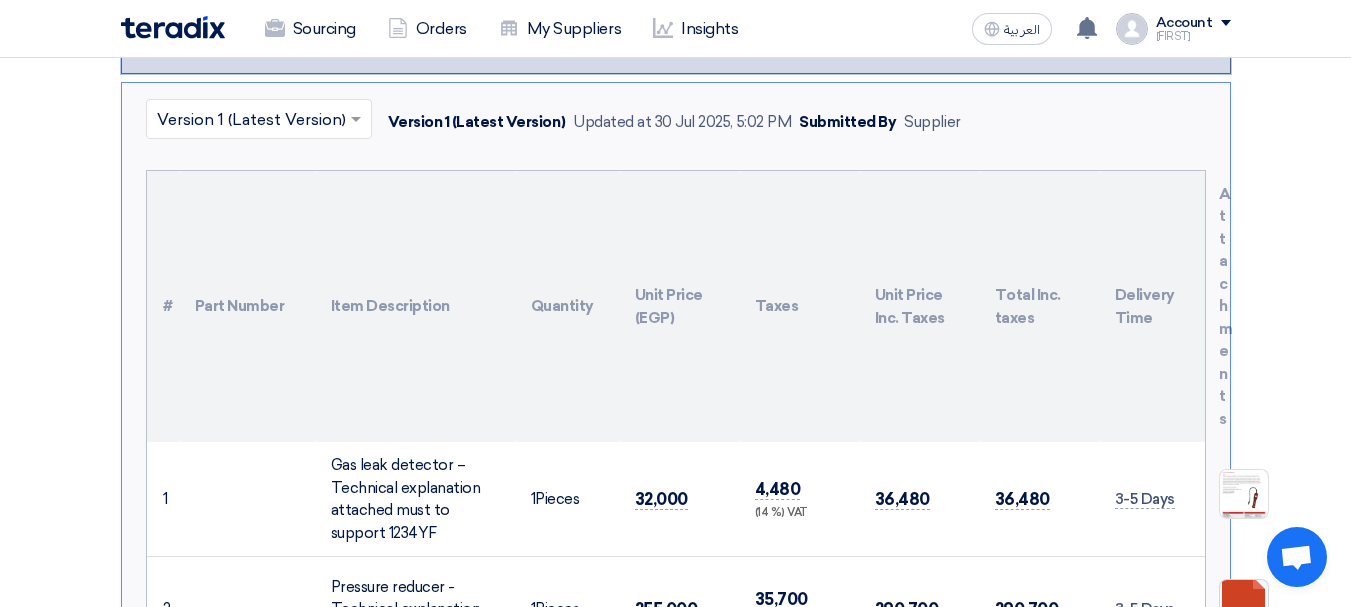 scroll, scrollTop: 0, scrollLeft: 0, axis: both 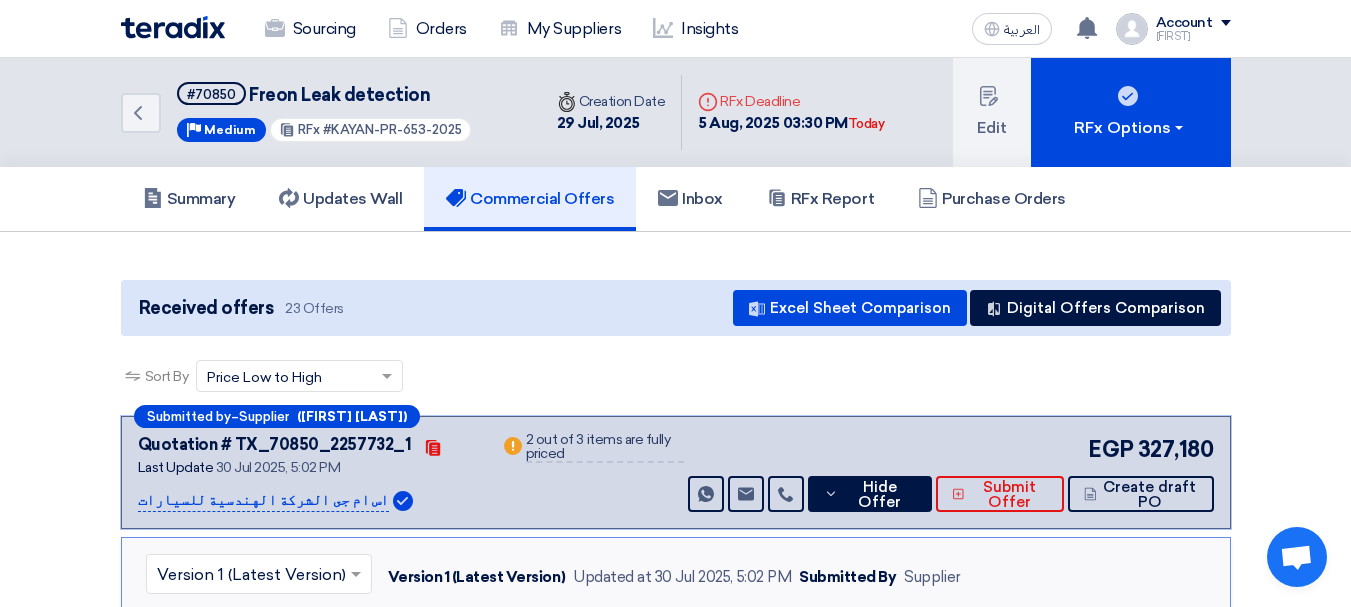 click on "اس ام جى الشركة الهندسية للسيارات" at bounding box center [263, 501] 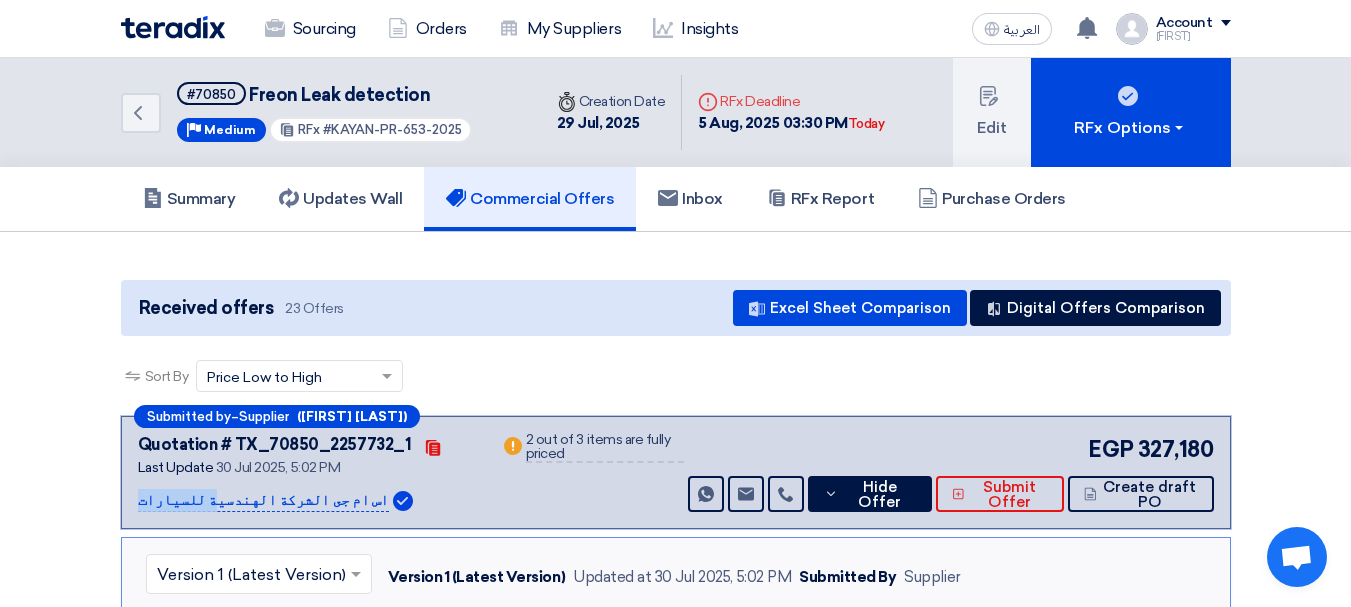 click on "اس ام جى الشركة الهندسية للسيارات" at bounding box center [263, 501] 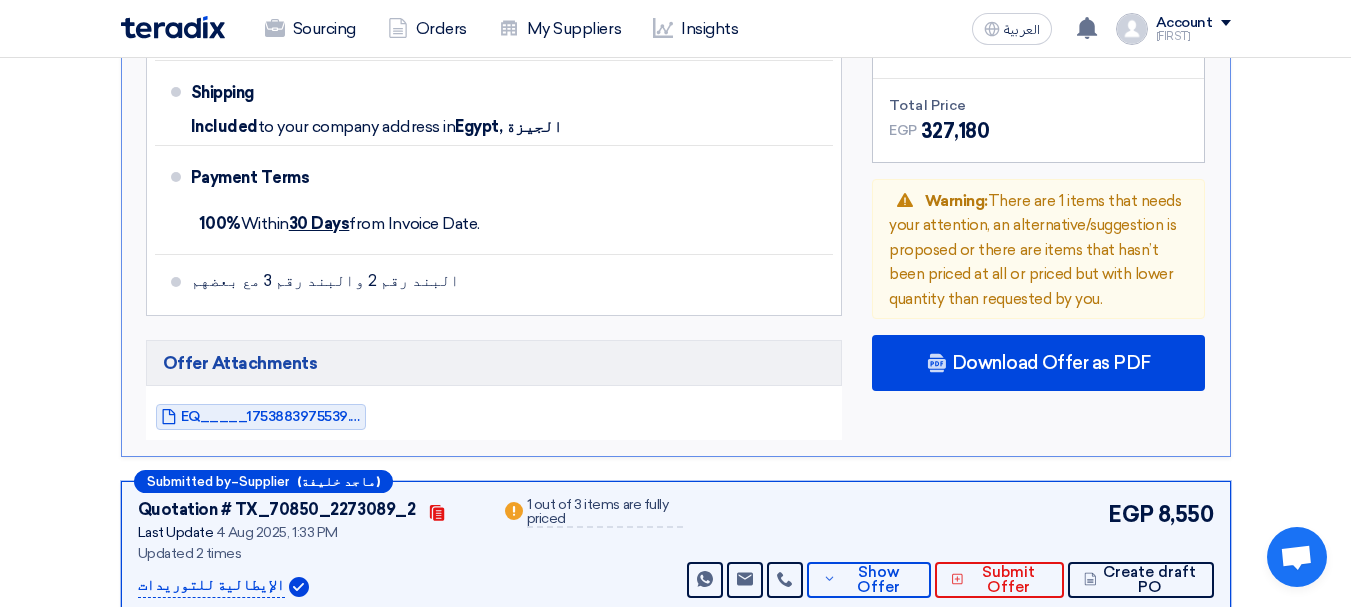 scroll, scrollTop: 1600, scrollLeft: 0, axis: vertical 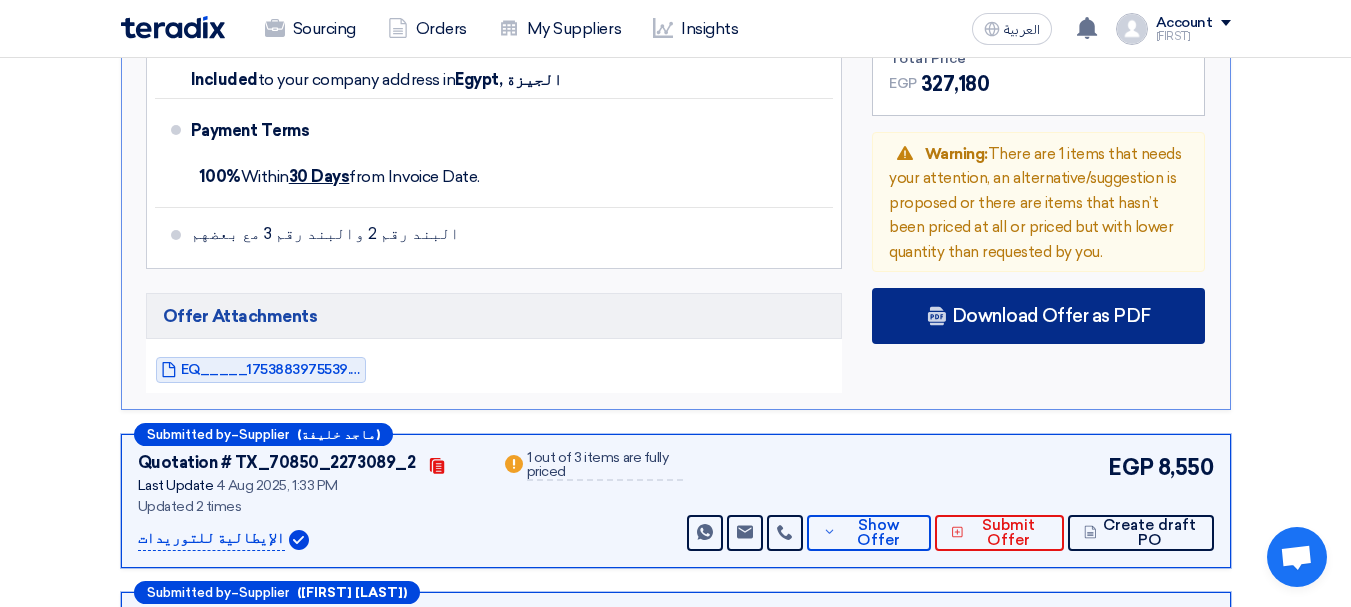 click on "Download Offer as PDF" at bounding box center [1051, 316] 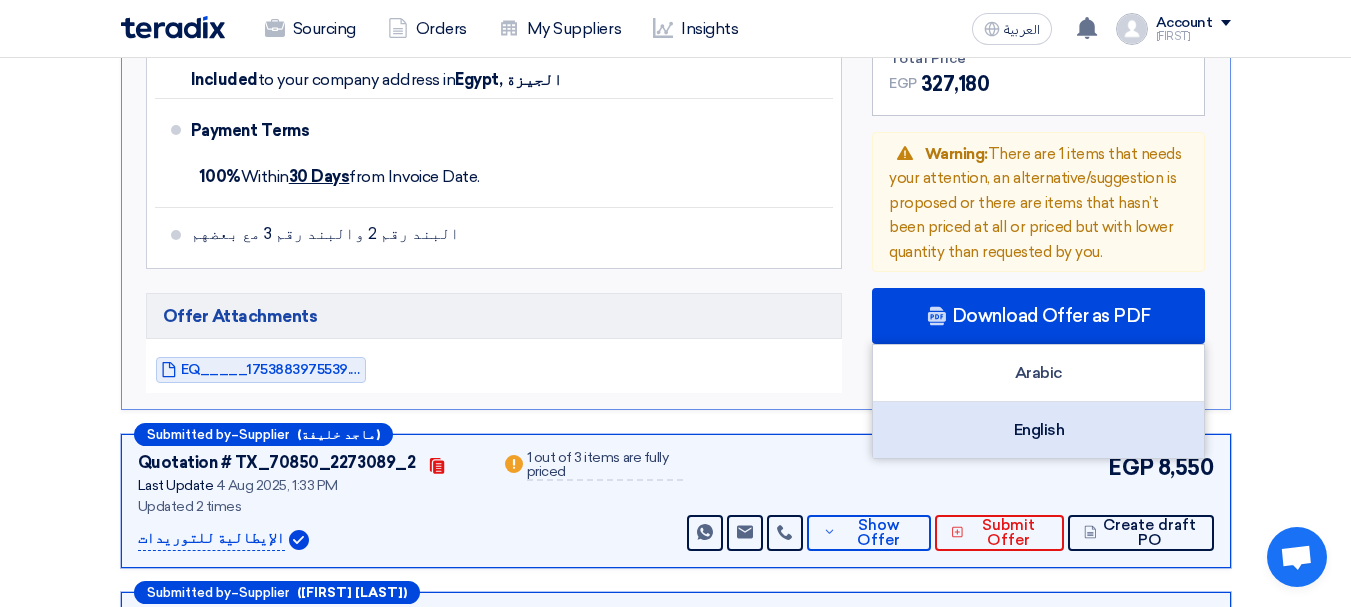 click on "English" at bounding box center (1038, 430) 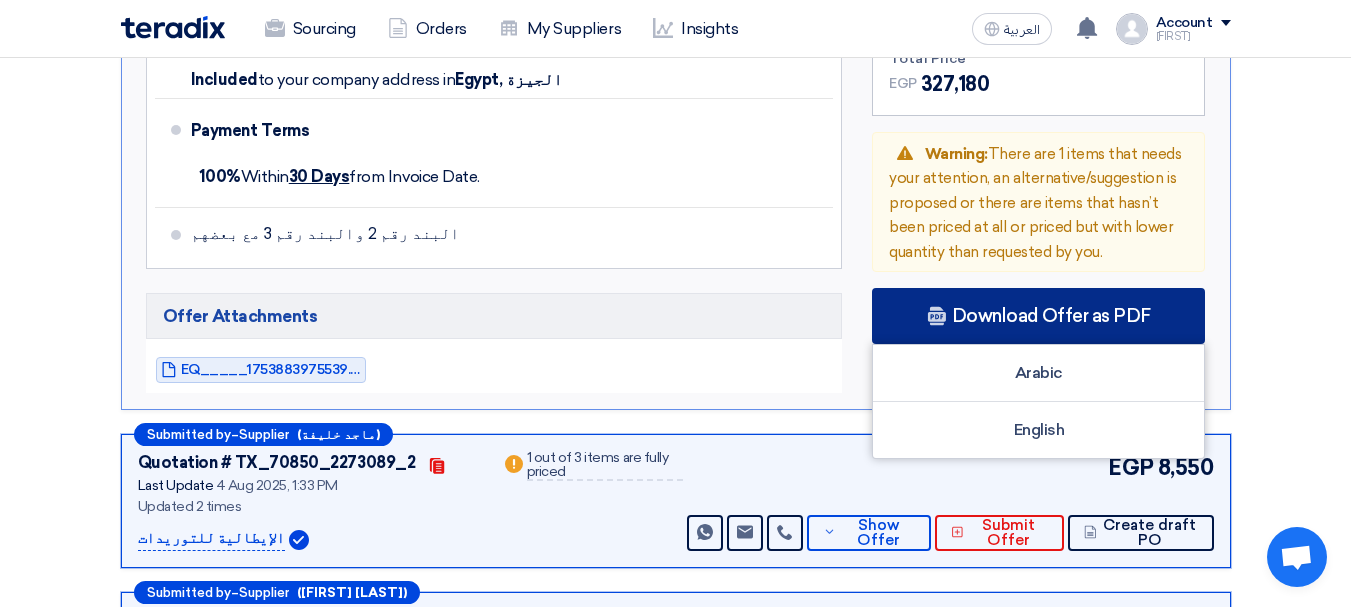 click on "Download Offer as PDF" at bounding box center [1051, 316] 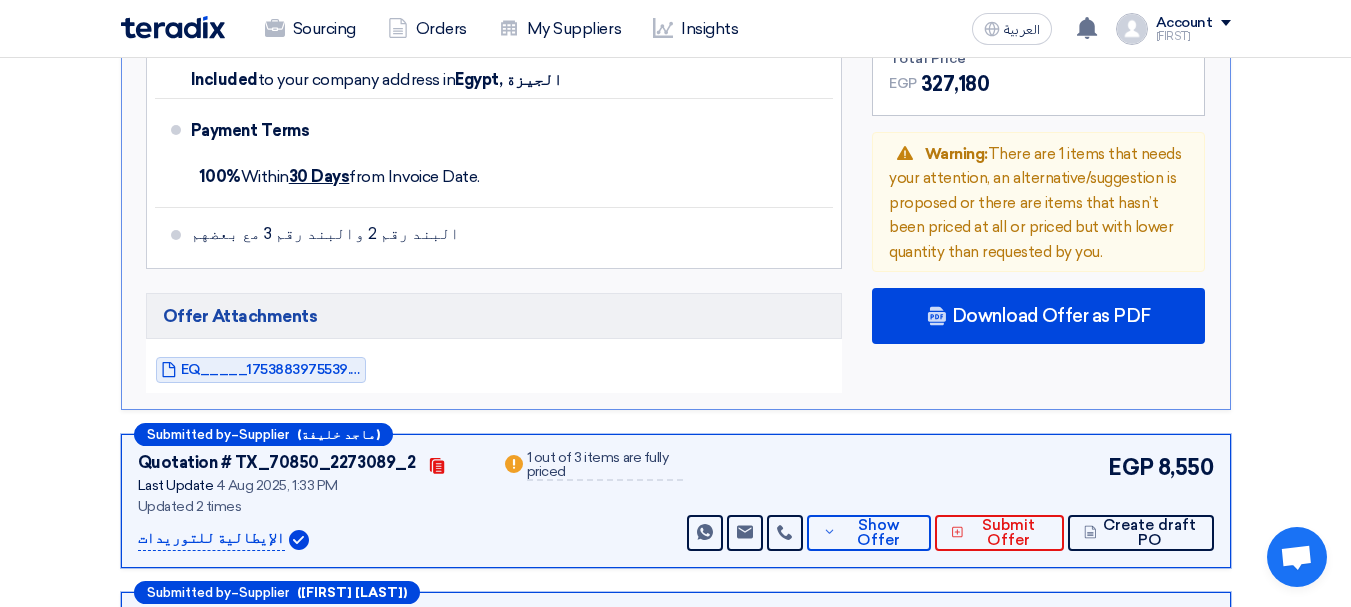 click on "الإيطالية للتوريدات" at bounding box center [211, 539] 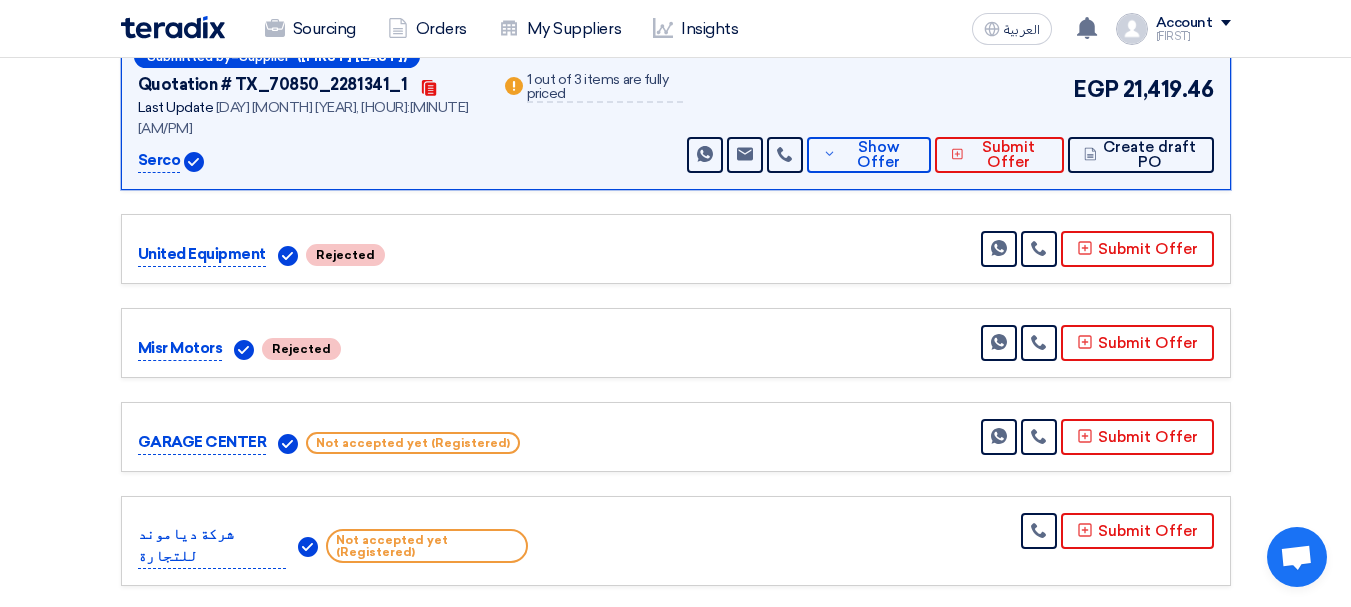 scroll, scrollTop: 1800, scrollLeft: 0, axis: vertical 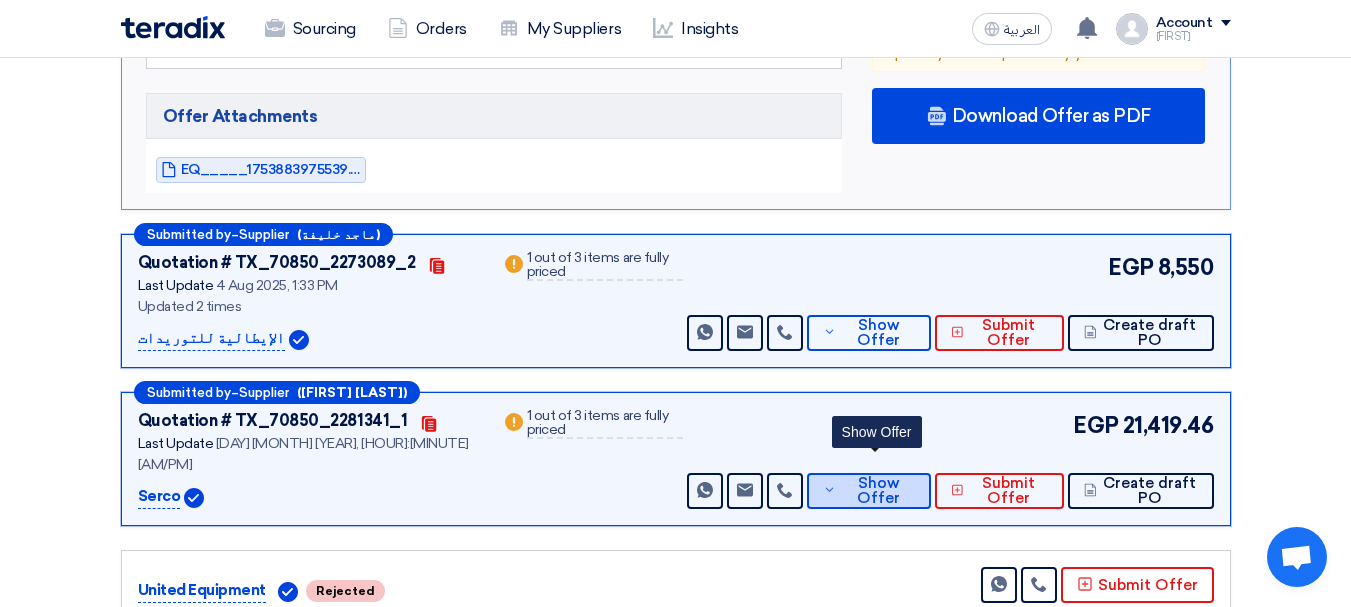 click on "Show Offer" at bounding box center (878, 491) 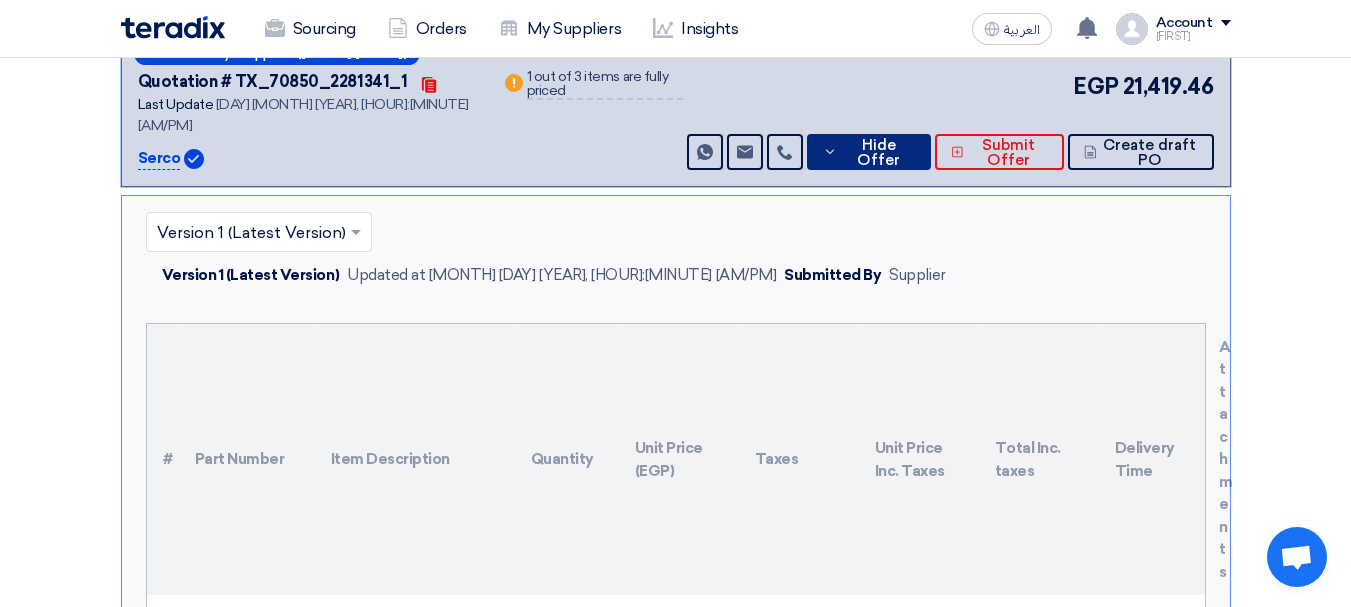 scroll, scrollTop: 400, scrollLeft: 0, axis: vertical 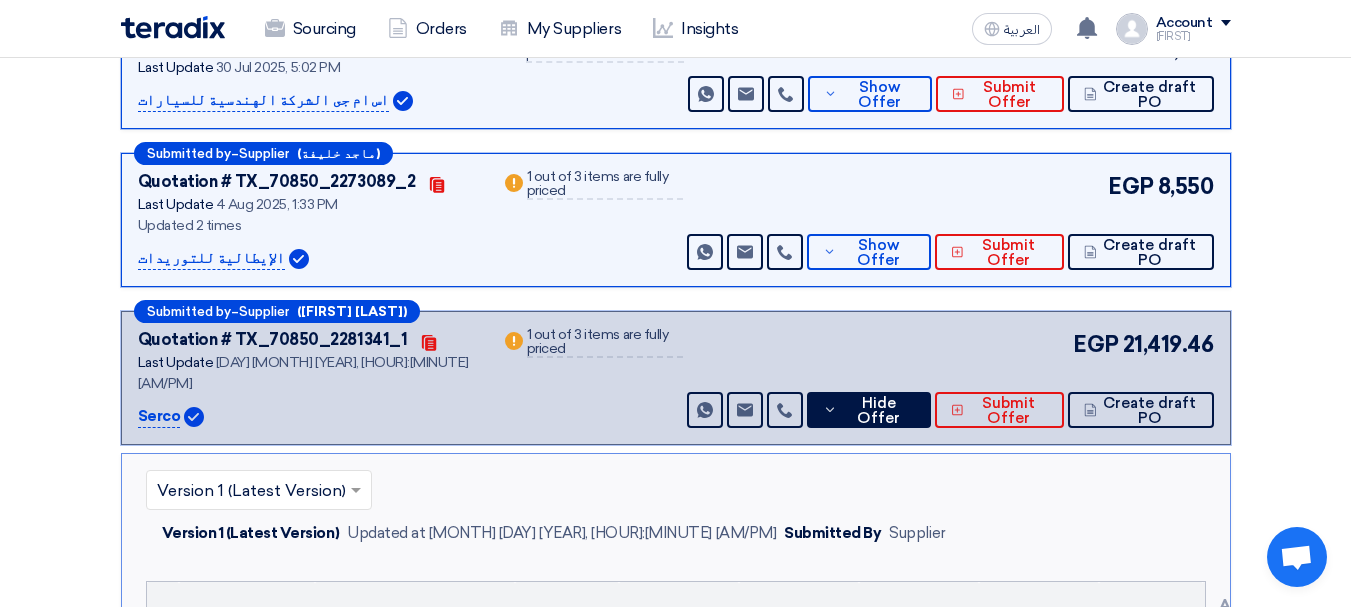 click on "Serco" at bounding box center [159, 417] 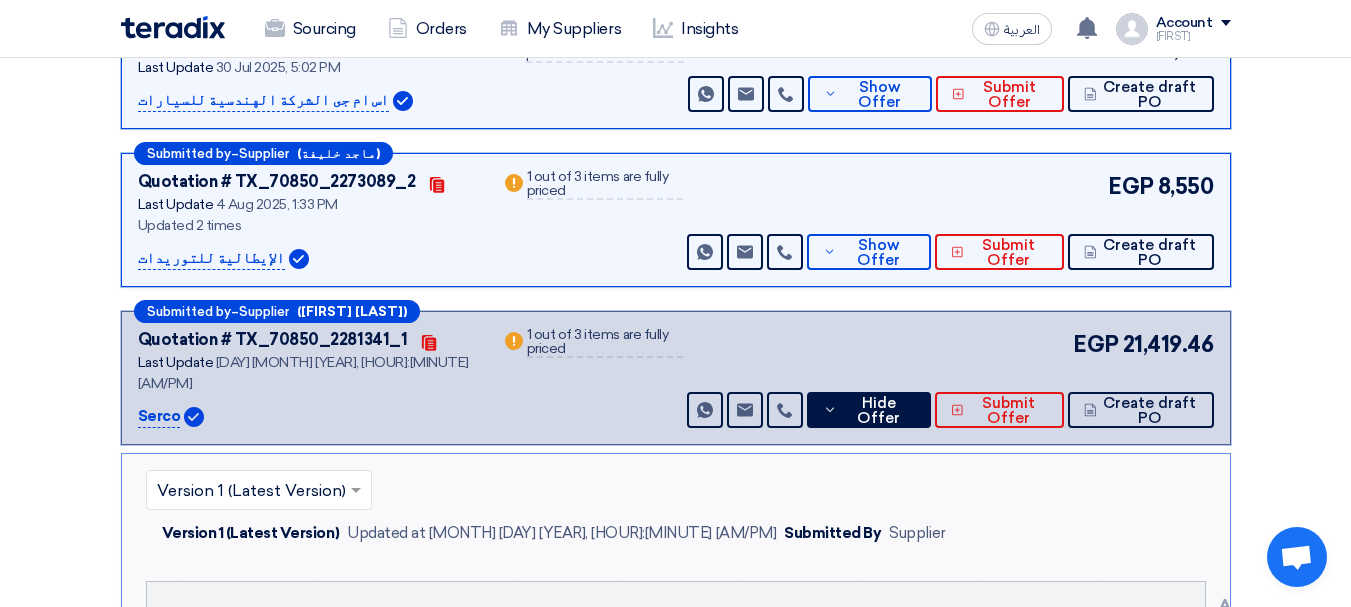 copy on "Serco" 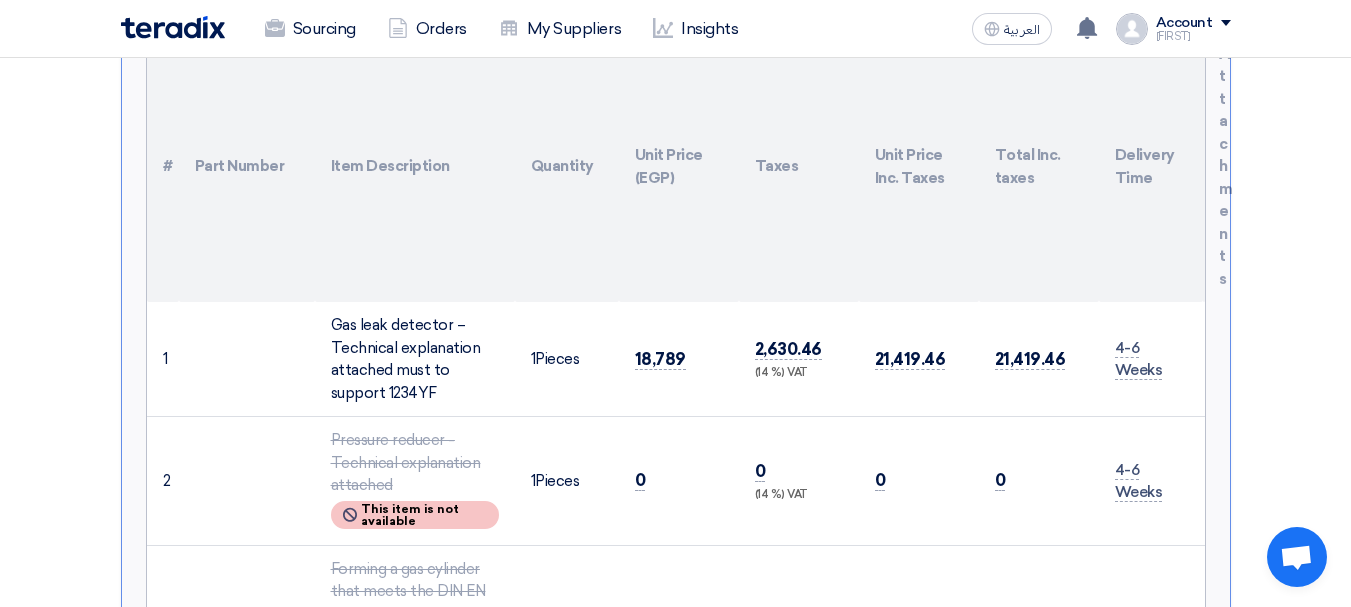 scroll, scrollTop: 1000, scrollLeft: 0, axis: vertical 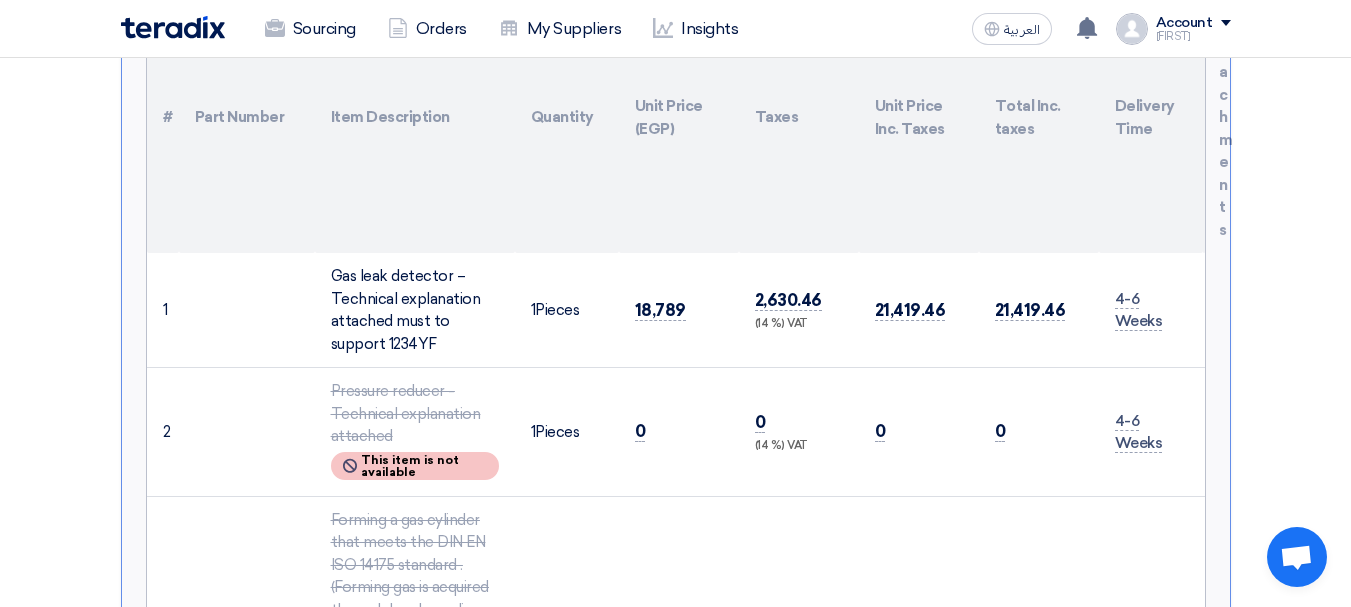 click on "Submitted by
–
Supplier
(Emad Bolos)
Quotation #
TX_70850_2257732_1
Contacts
Last Update
30 Jul 2025, 5:02 PM
×" 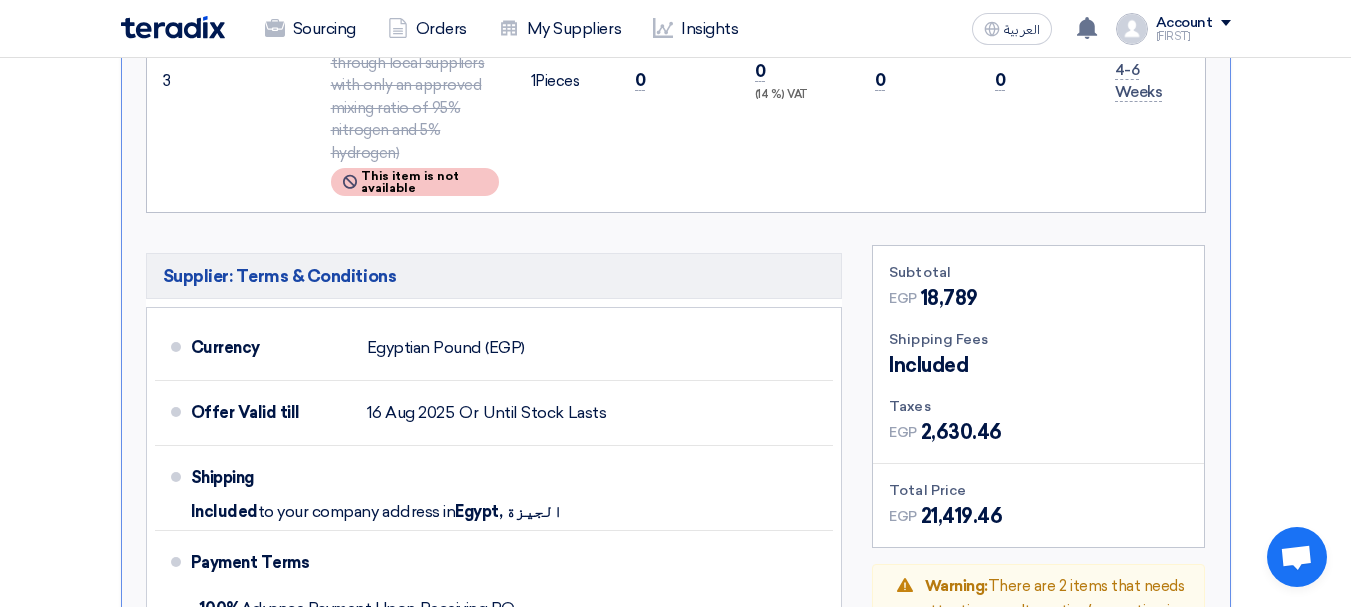 scroll, scrollTop: 1800, scrollLeft: 0, axis: vertical 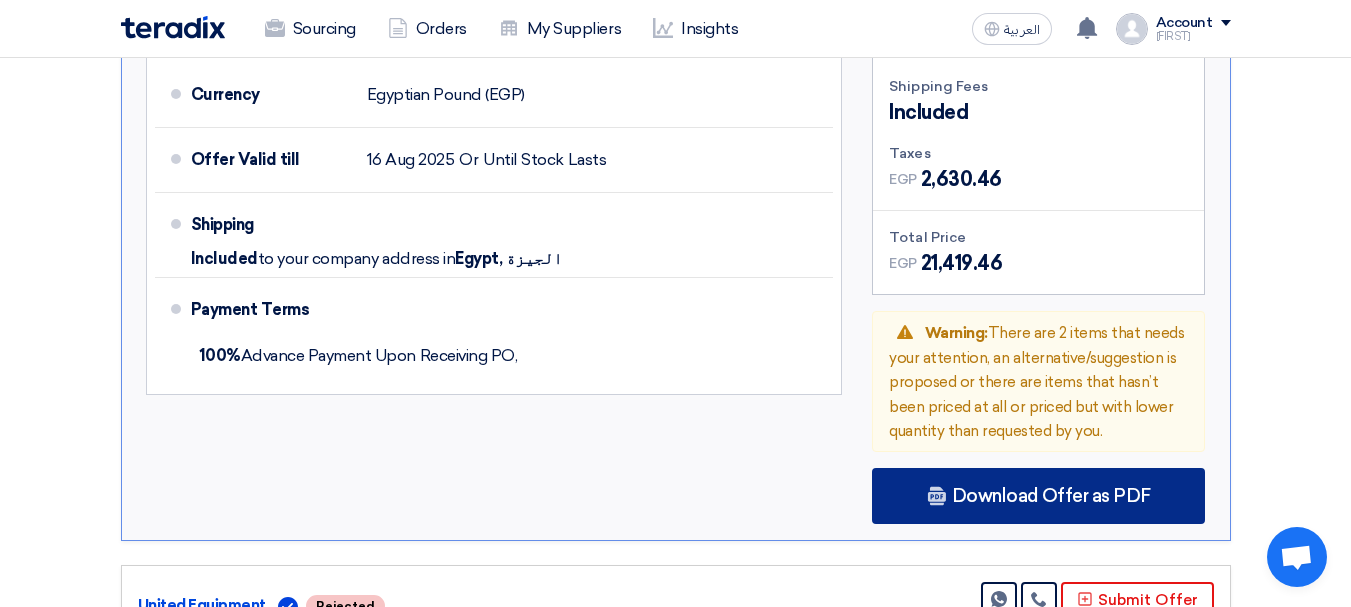 click on "Download Offer as PDF" at bounding box center [1051, 496] 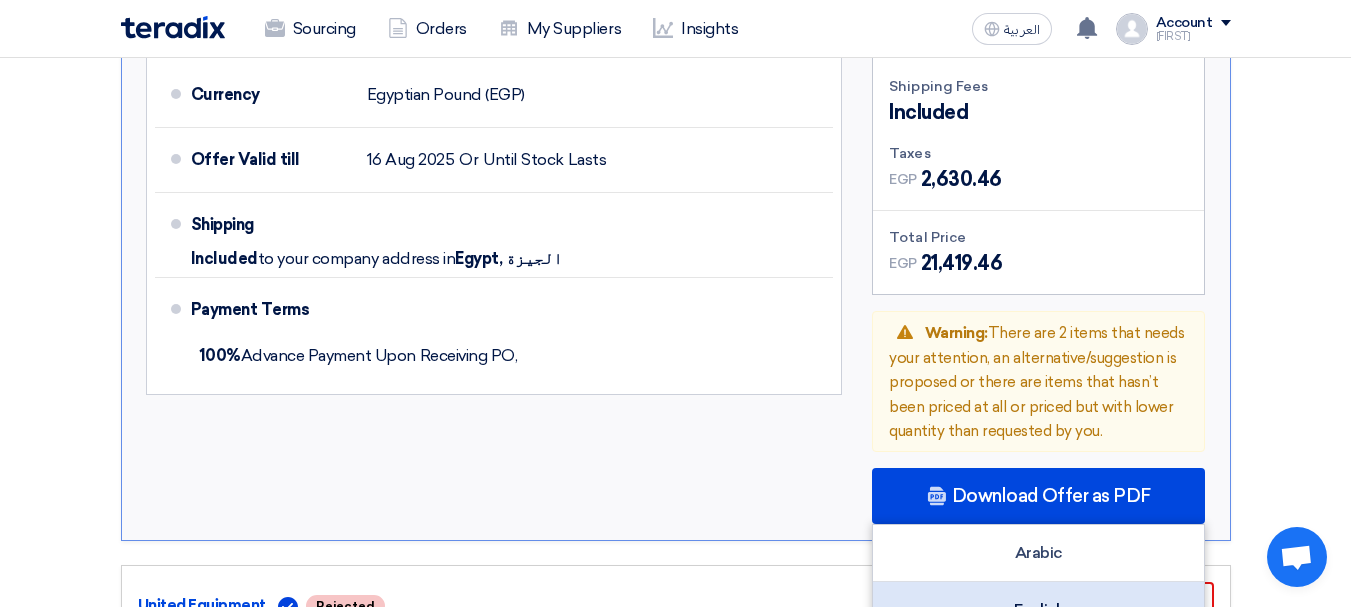 click on "English" at bounding box center (1038, 610) 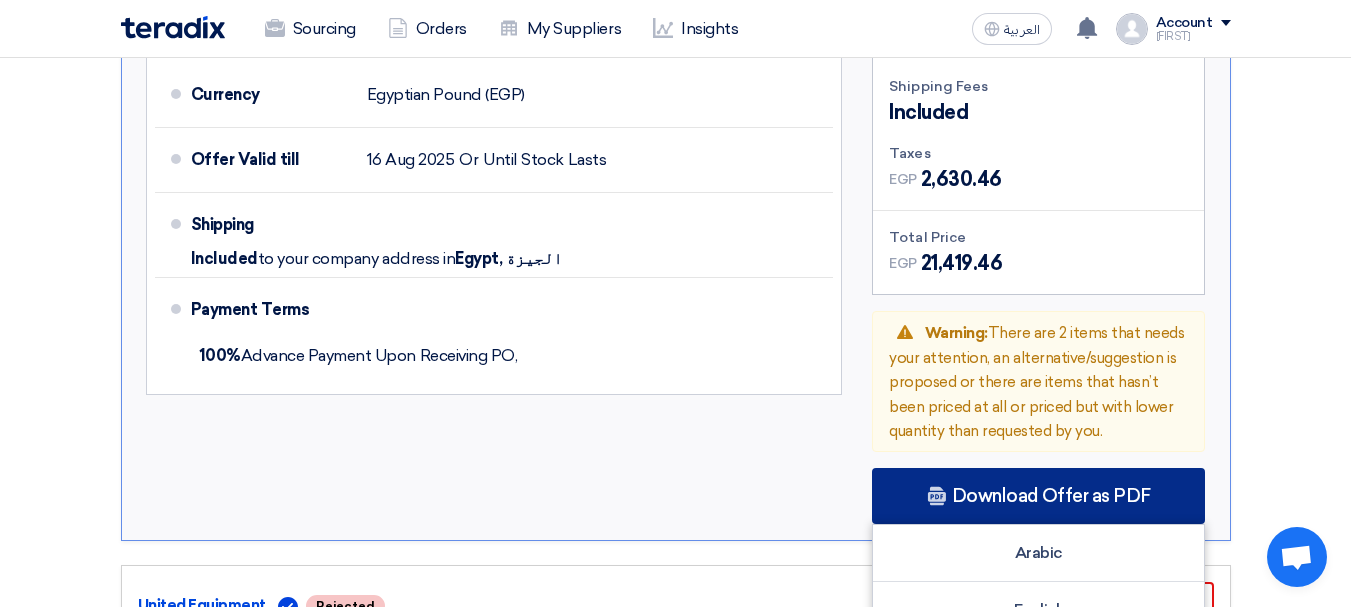 click on "Download Offer as PDF" at bounding box center (1038, 496) 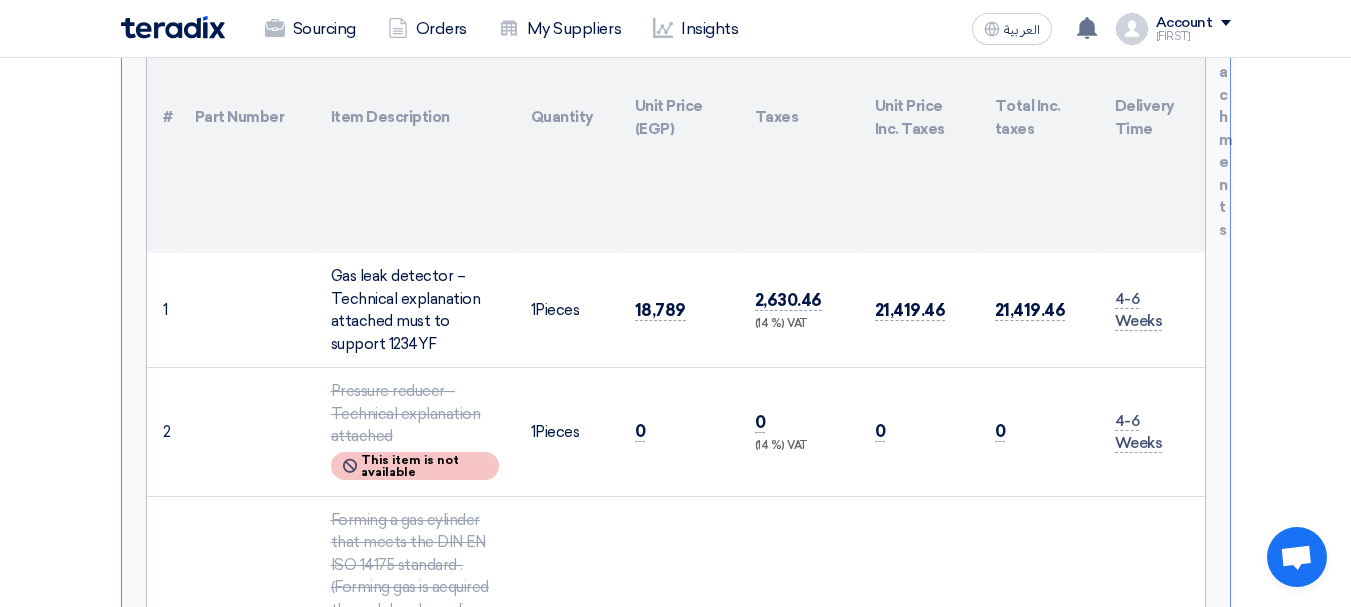scroll, scrollTop: 600, scrollLeft: 0, axis: vertical 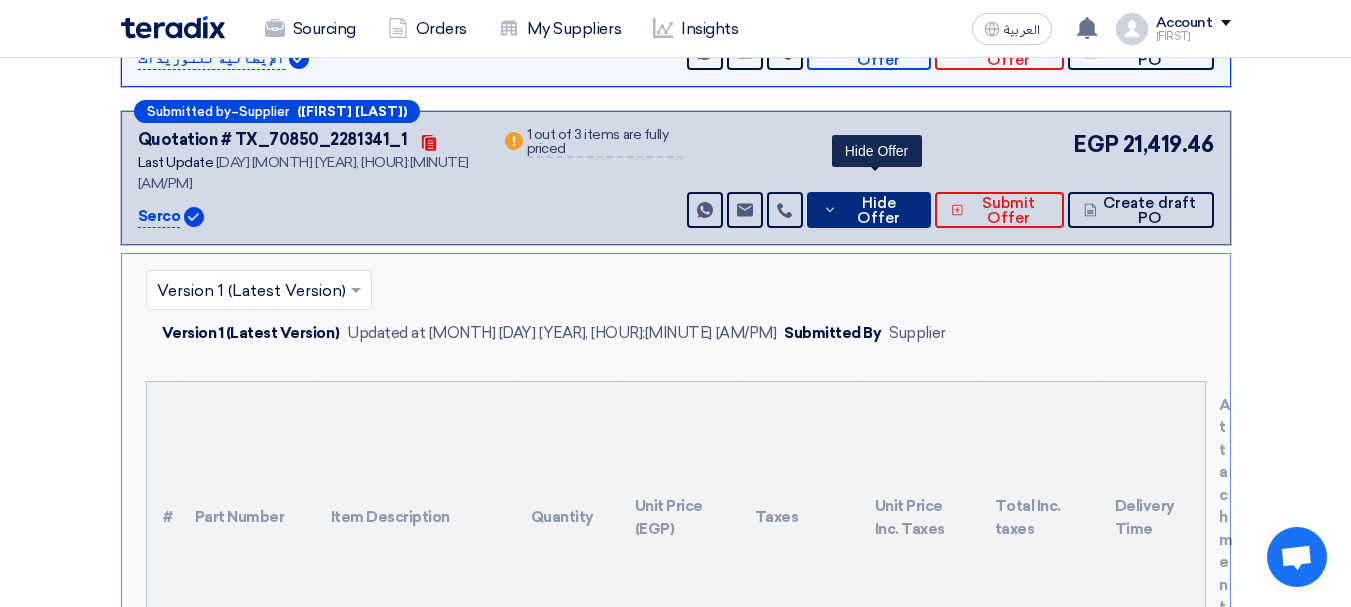 click on "Hide Offer" at bounding box center (878, 211) 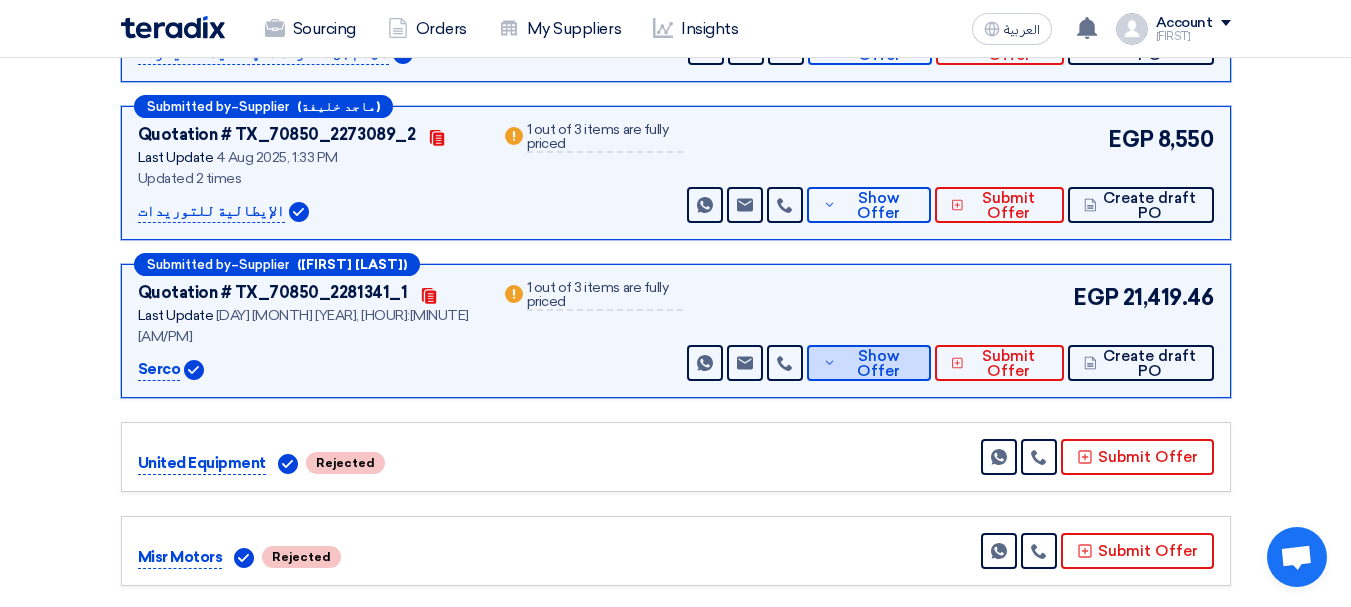 scroll, scrollTop: 400, scrollLeft: 0, axis: vertical 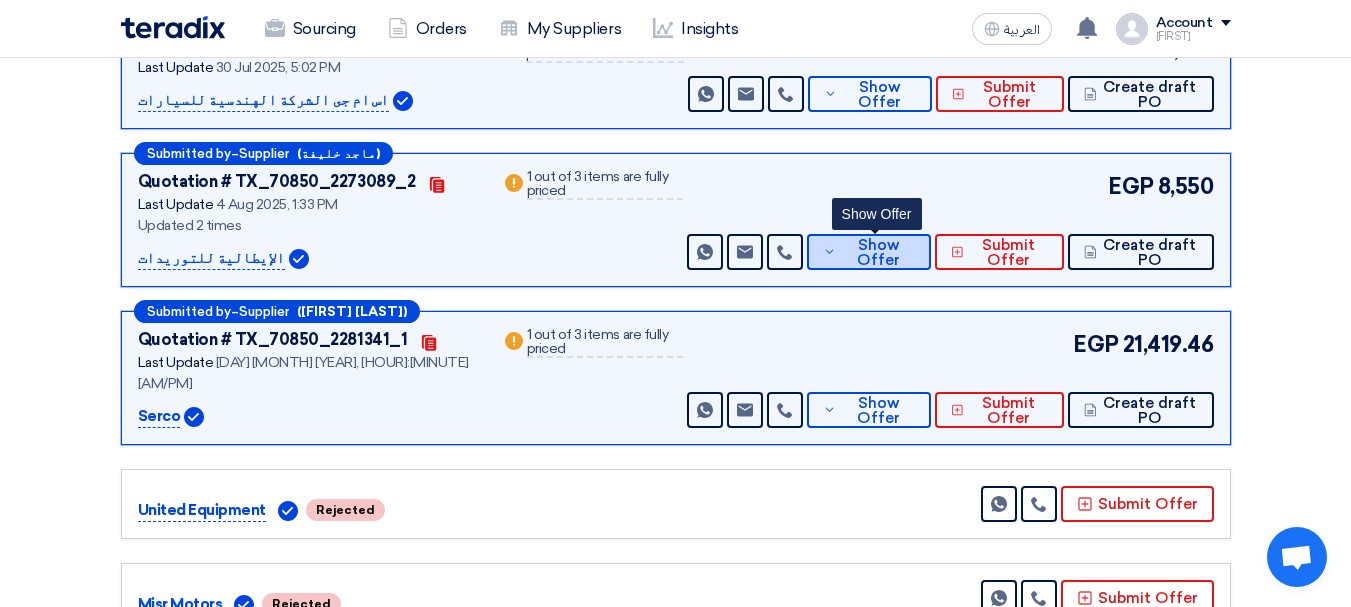 click on "Show Offer" at bounding box center (878, 253) 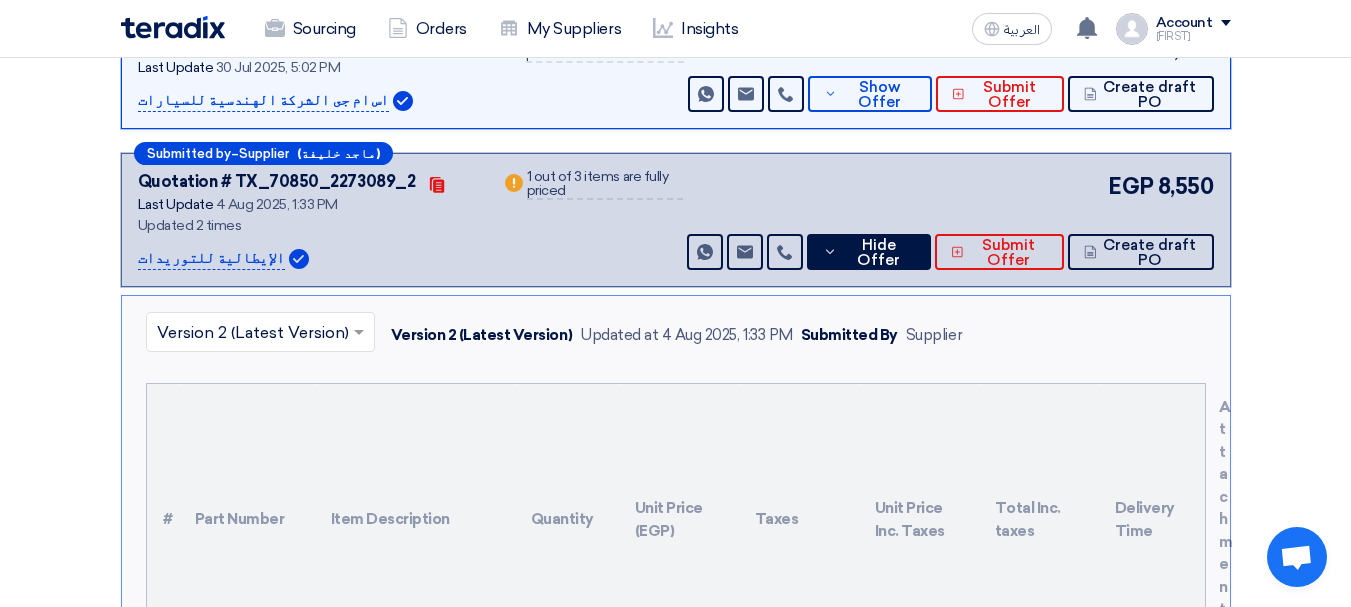 click on "الإيطالية للتوريدات" at bounding box center (211, 259) 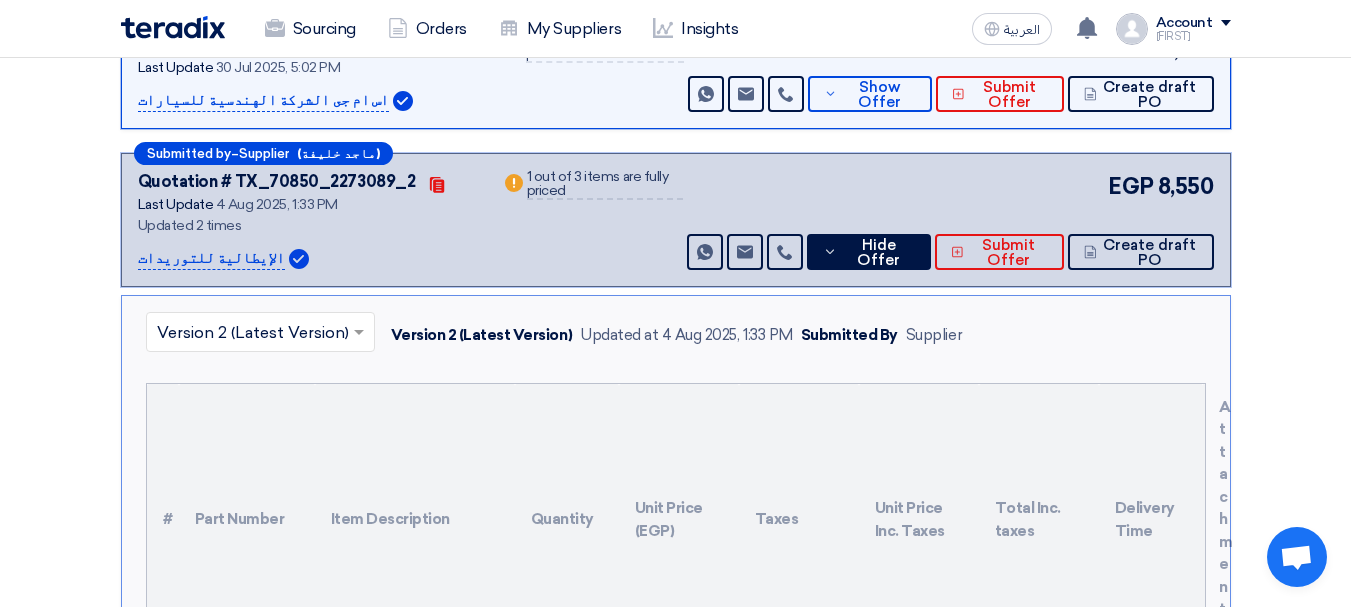 copy on "الإيطالية للتوريدات" 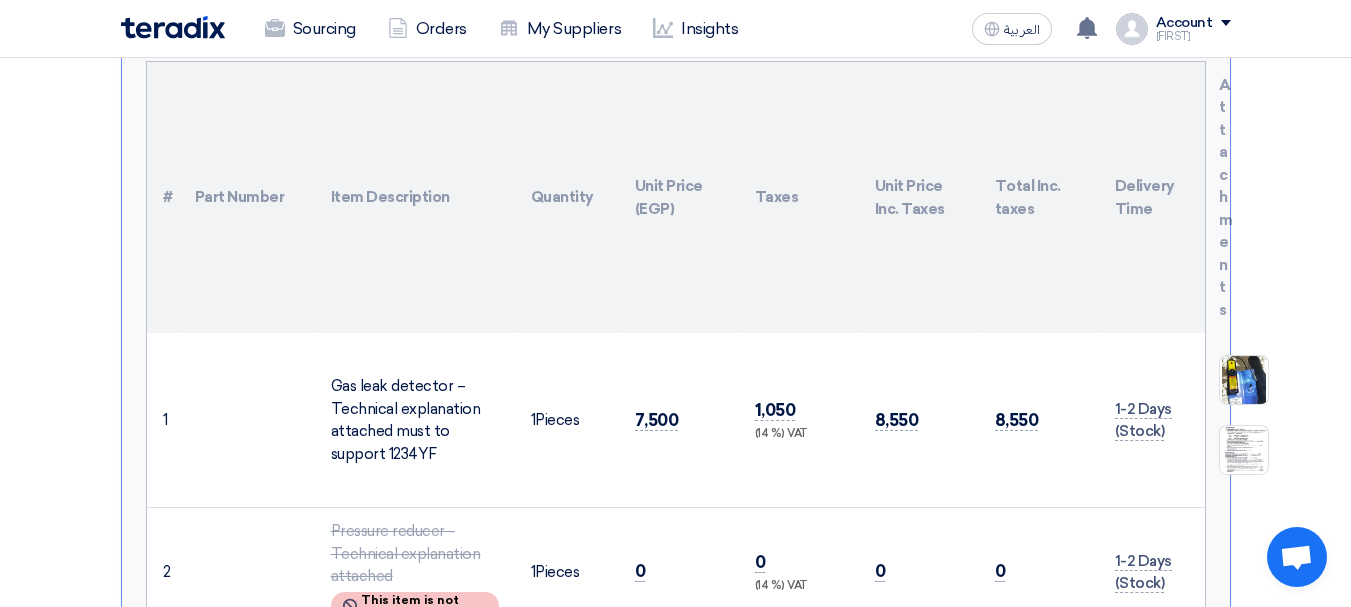 scroll, scrollTop: 800, scrollLeft: 0, axis: vertical 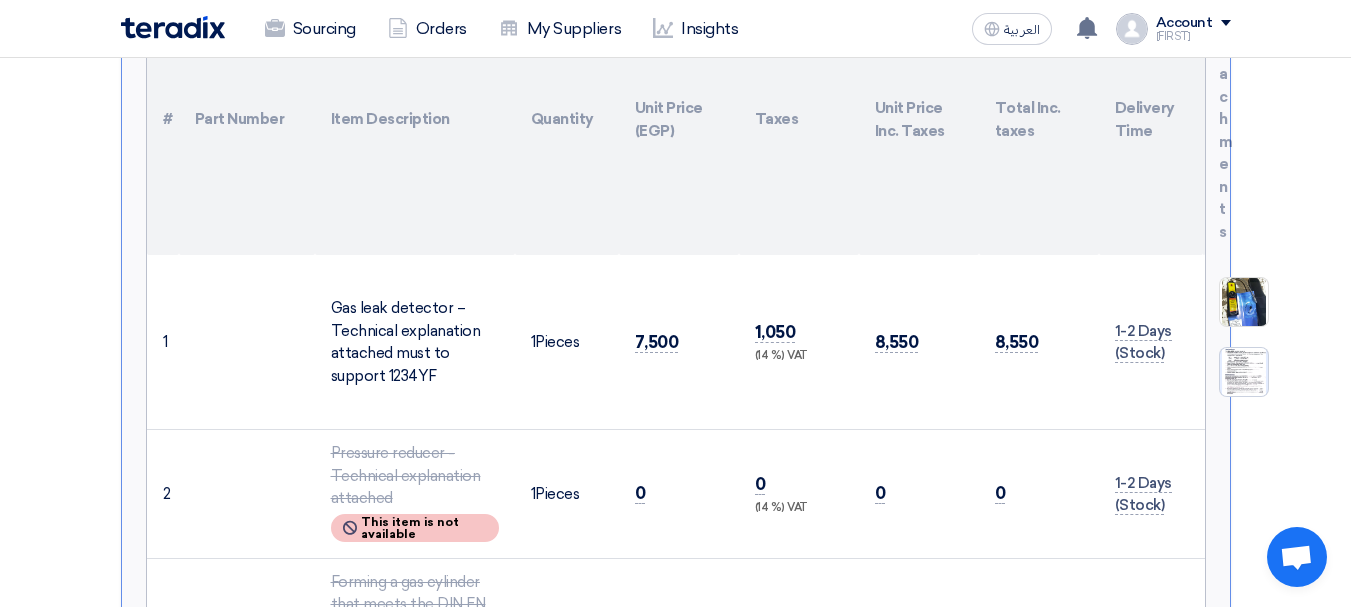 click at bounding box center [1244, 373] 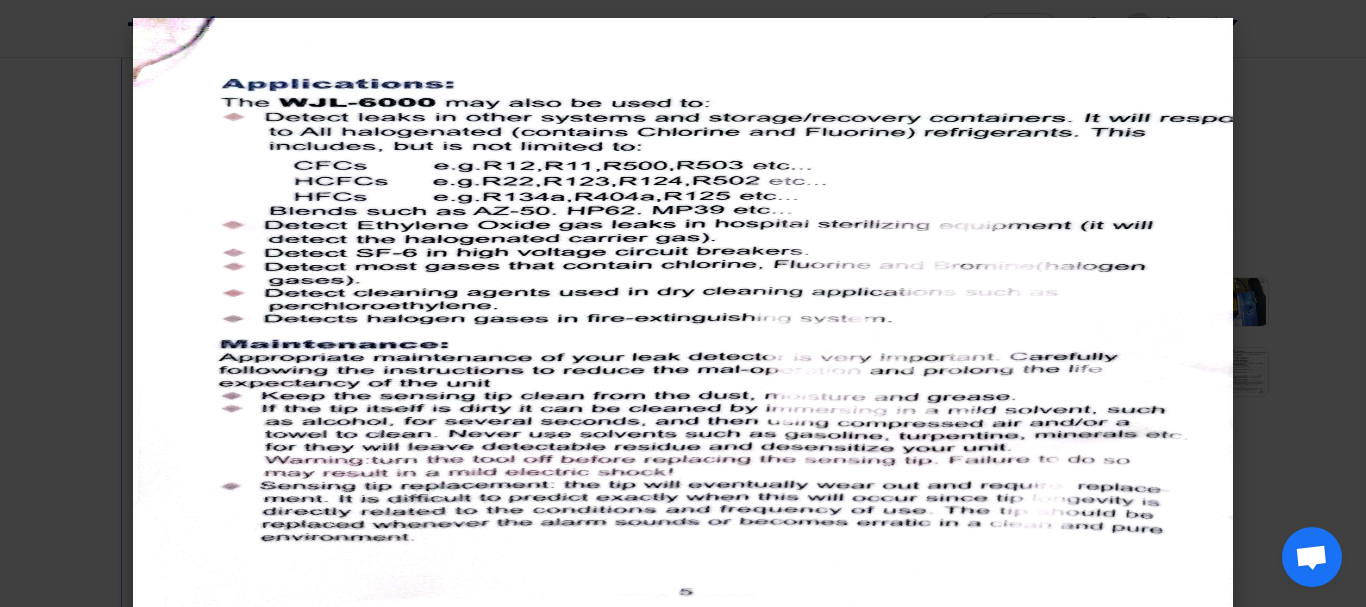 click 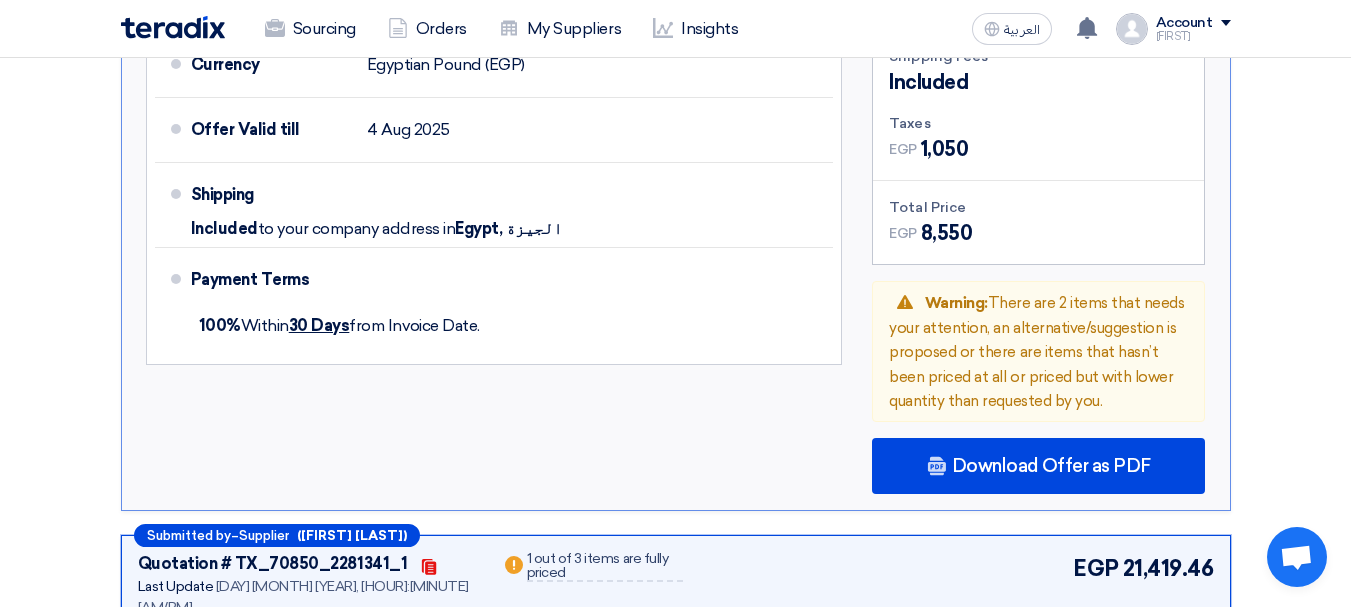 scroll, scrollTop: 1800, scrollLeft: 0, axis: vertical 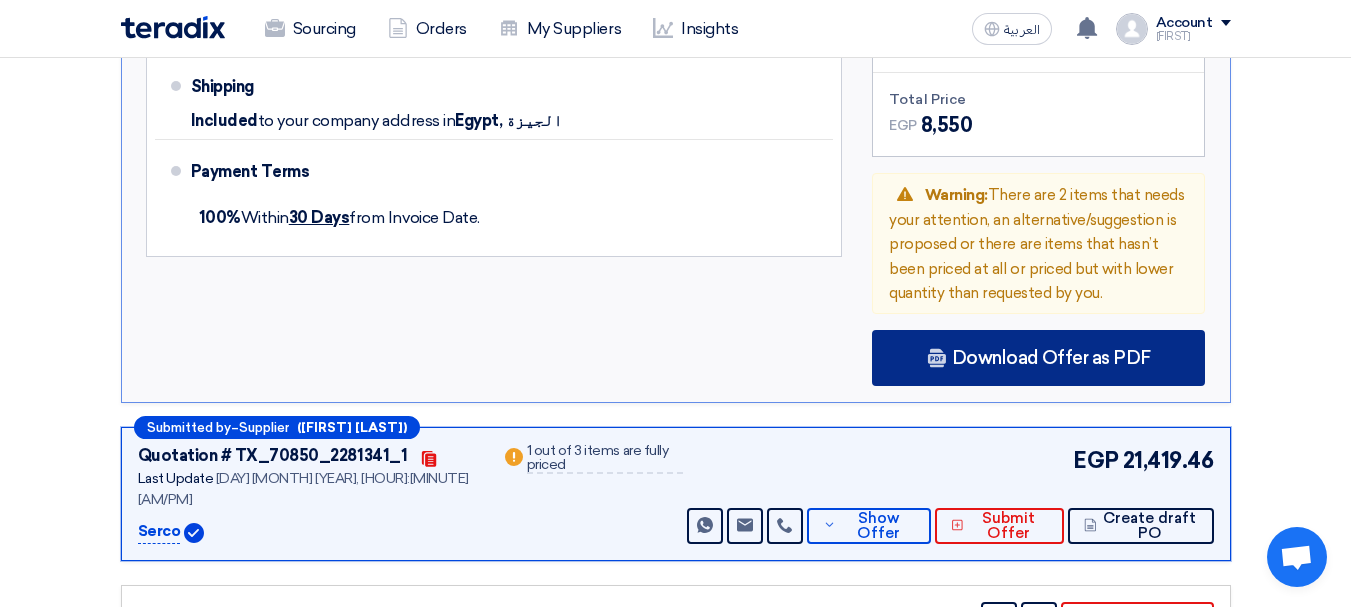 click on "Download Offer as PDF" at bounding box center (1051, 358) 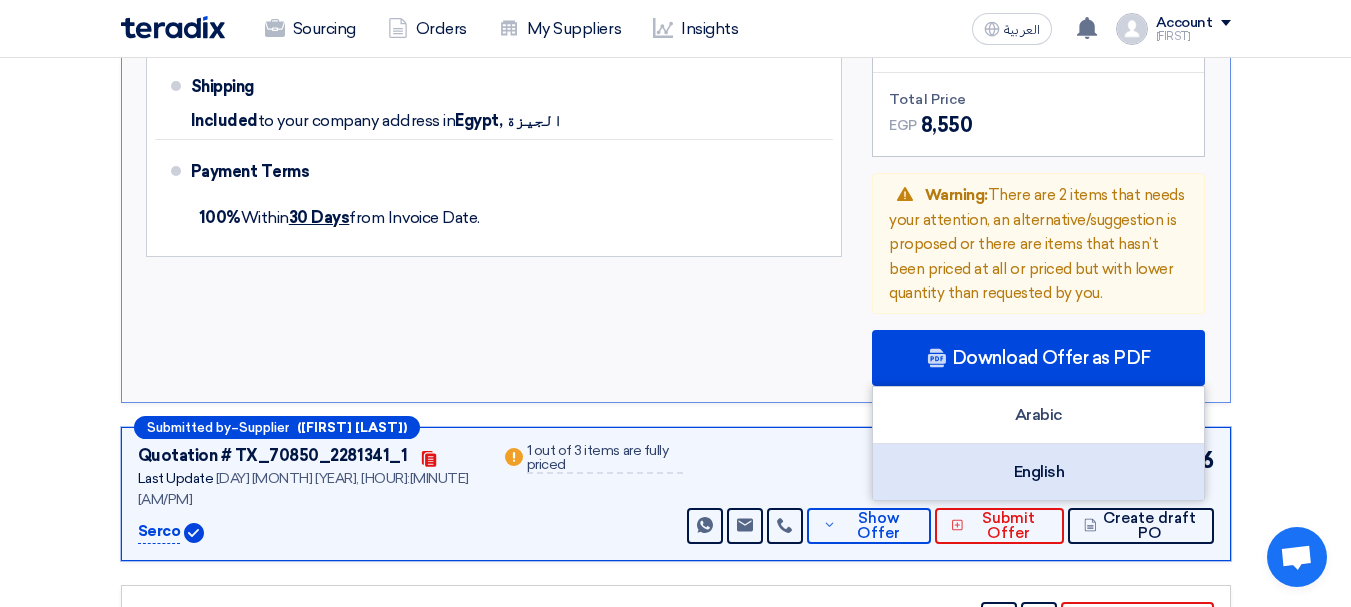 click on "English" at bounding box center [1038, 472] 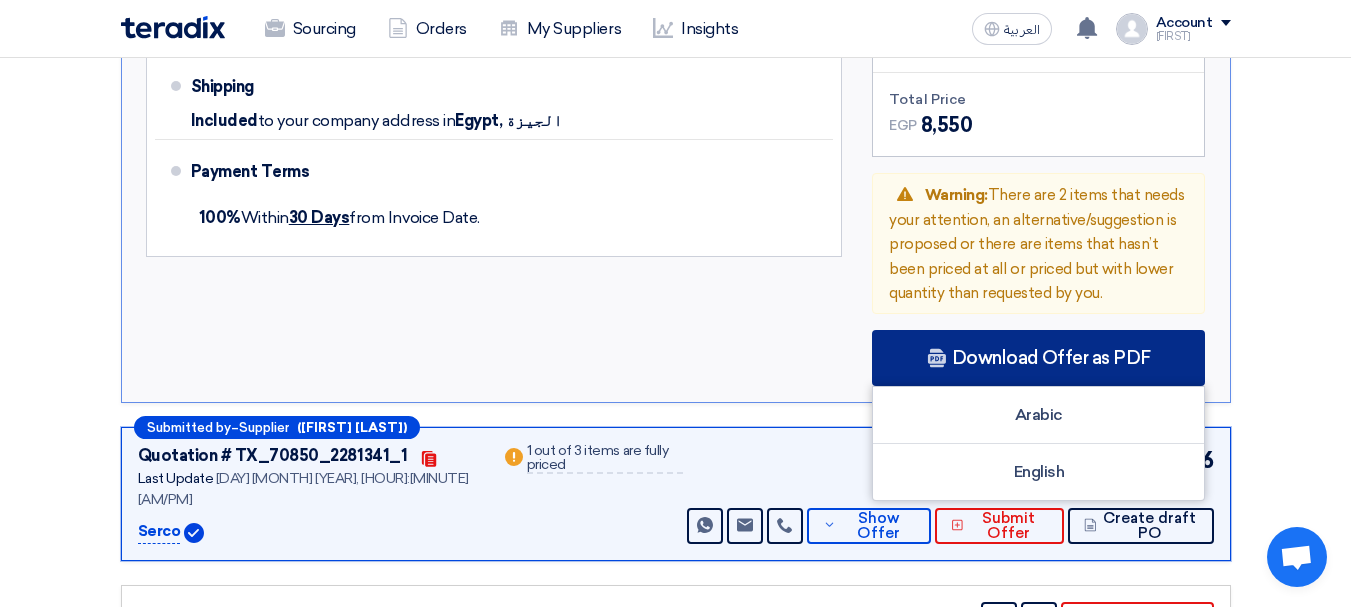 click on "Download Offer as PDF" at bounding box center [1038, 358] 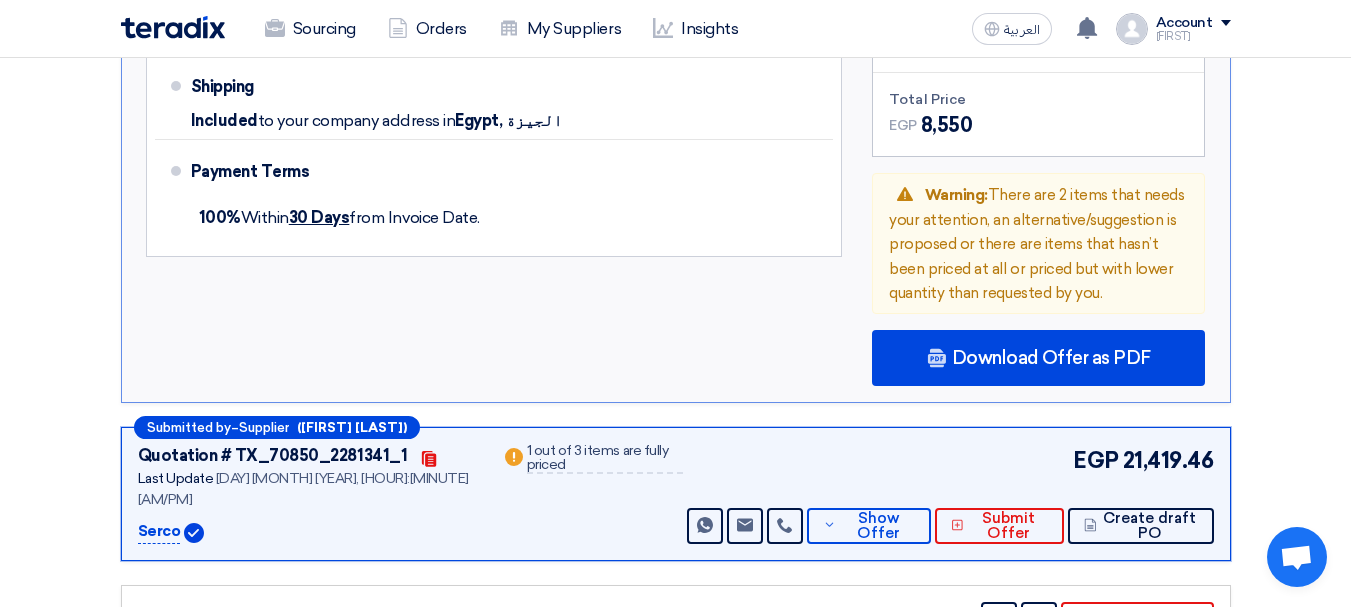 click on "Received offers
23 Offers
Excel Sheet Comparison
Digital Offers Comparison
Sort By
Sort by
×
Price Low to High
×
Submitted by
–
Supplier
Contacts" 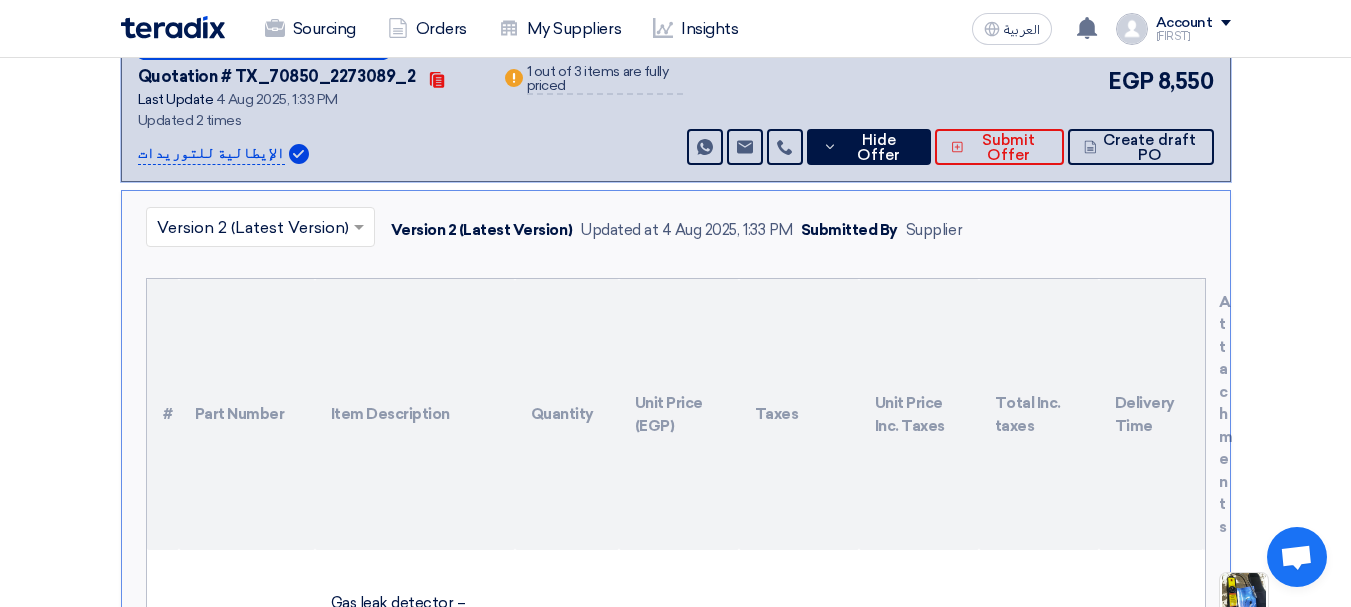 scroll, scrollTop: 400, scrollLeft: 0, axis: vertical 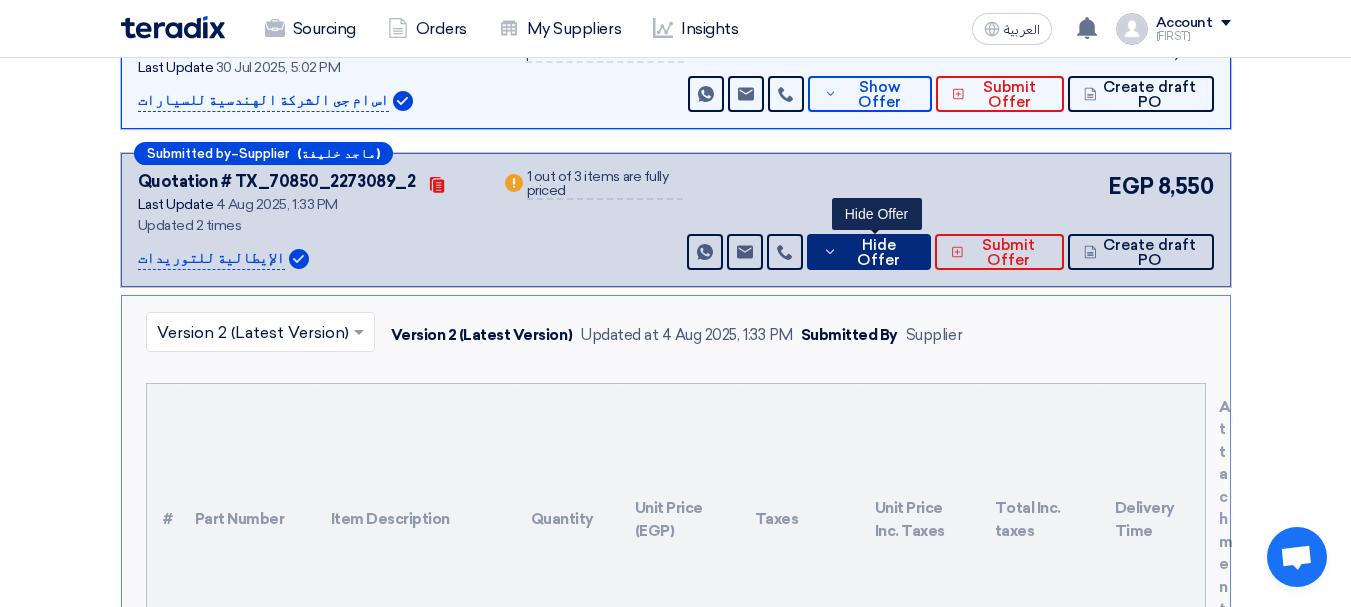 click on "Hide Offer" at bounding box center [878, 253] 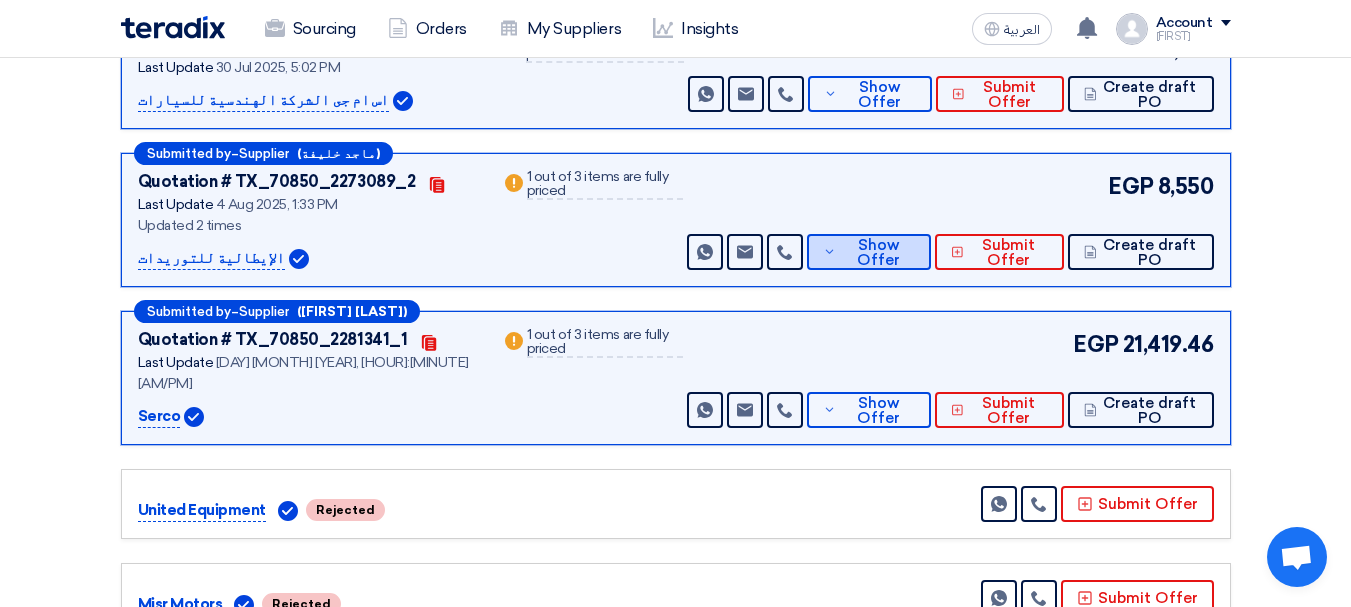 scroll, scrollTop: 600, scrollLeft: 0, axis: vertical 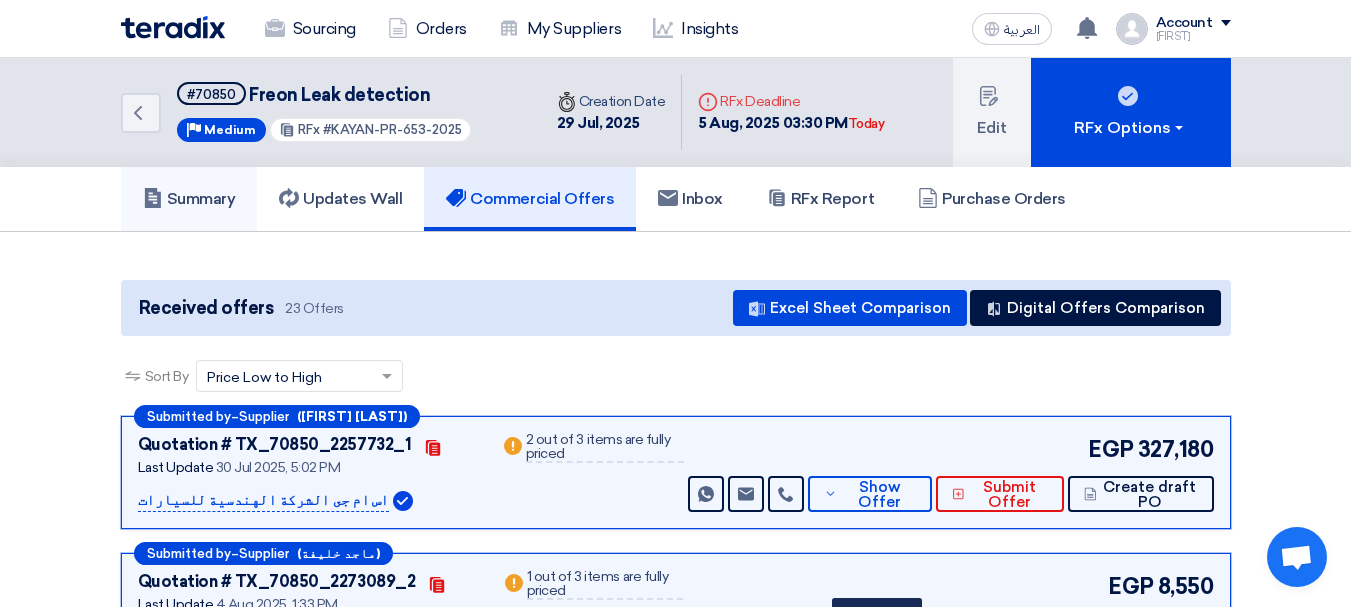 click on "Summary" 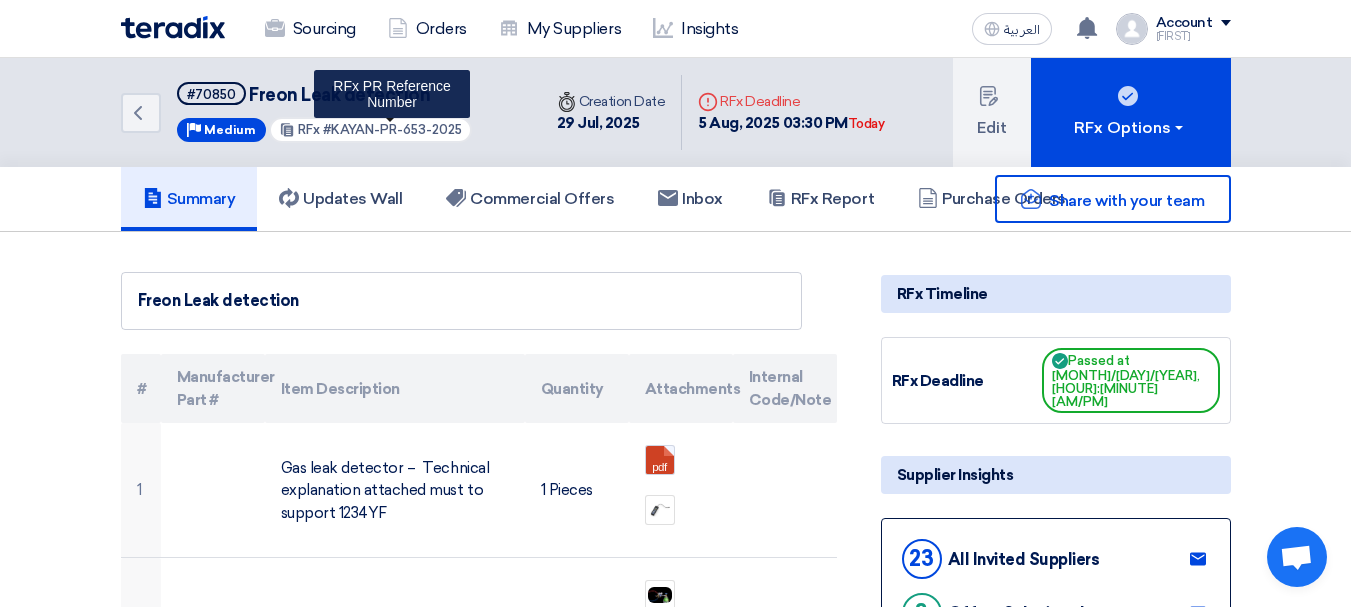 drag, startPoint x: 332, startPoint y: 122, endPoint x: 415, endPoint y: 136, distance: 84.17244 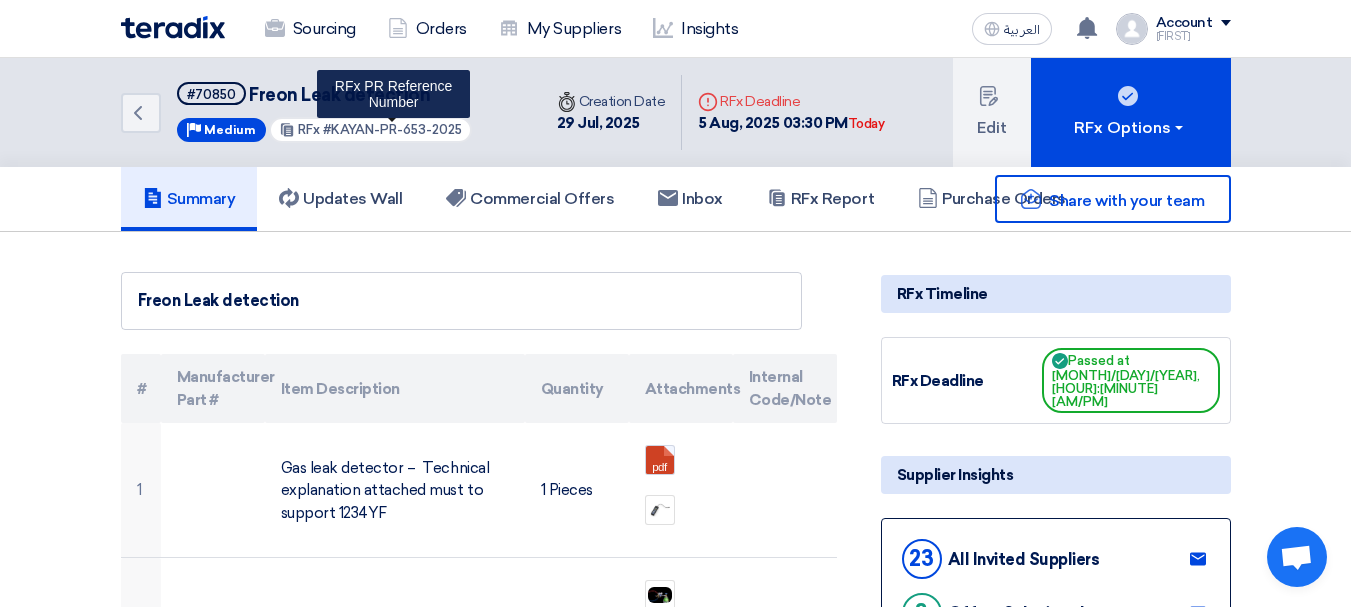 drag, startPoint x: 455, startPoint y: 129, endPoint x: 328, endPoint y: 135, distance: 127.141655 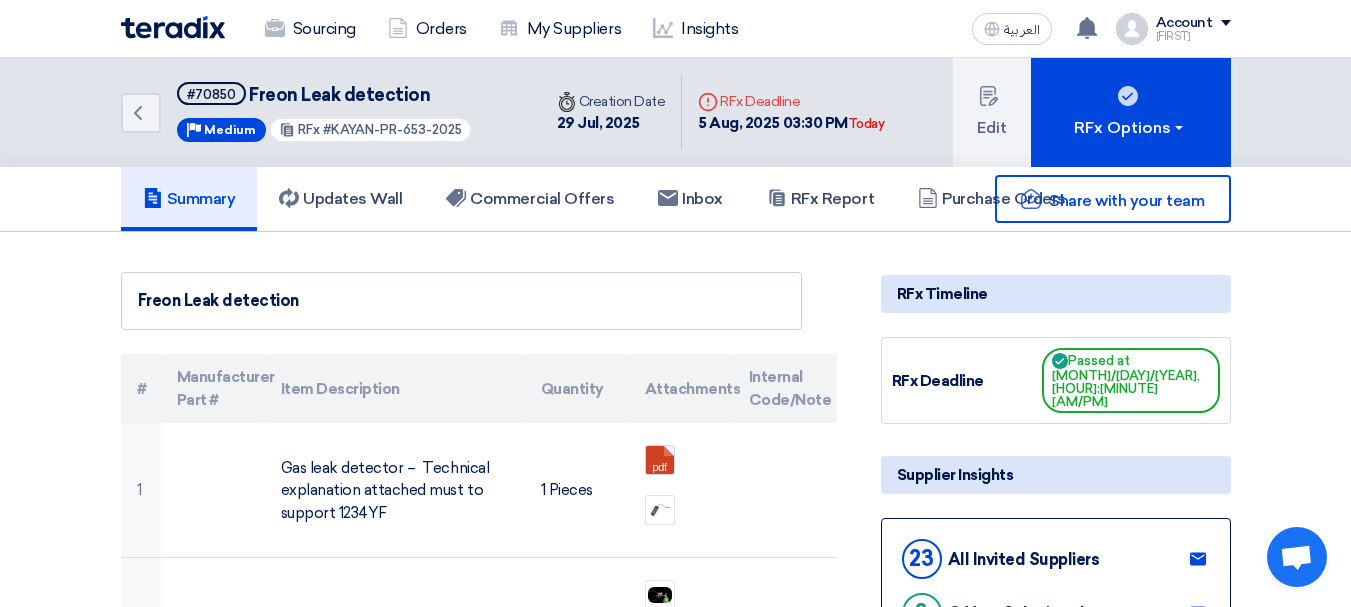 copy on "KAYAN-PR-653-2025" 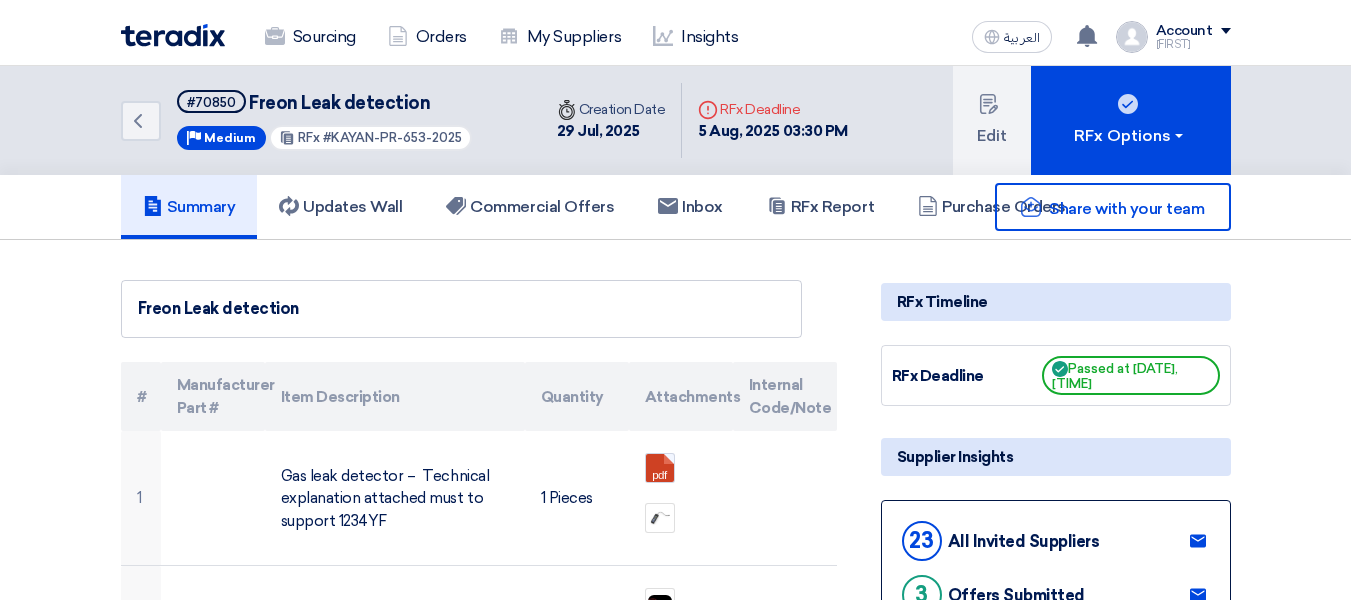 scroll, scrollTop: 0, scrollLeft: 0, axis: both 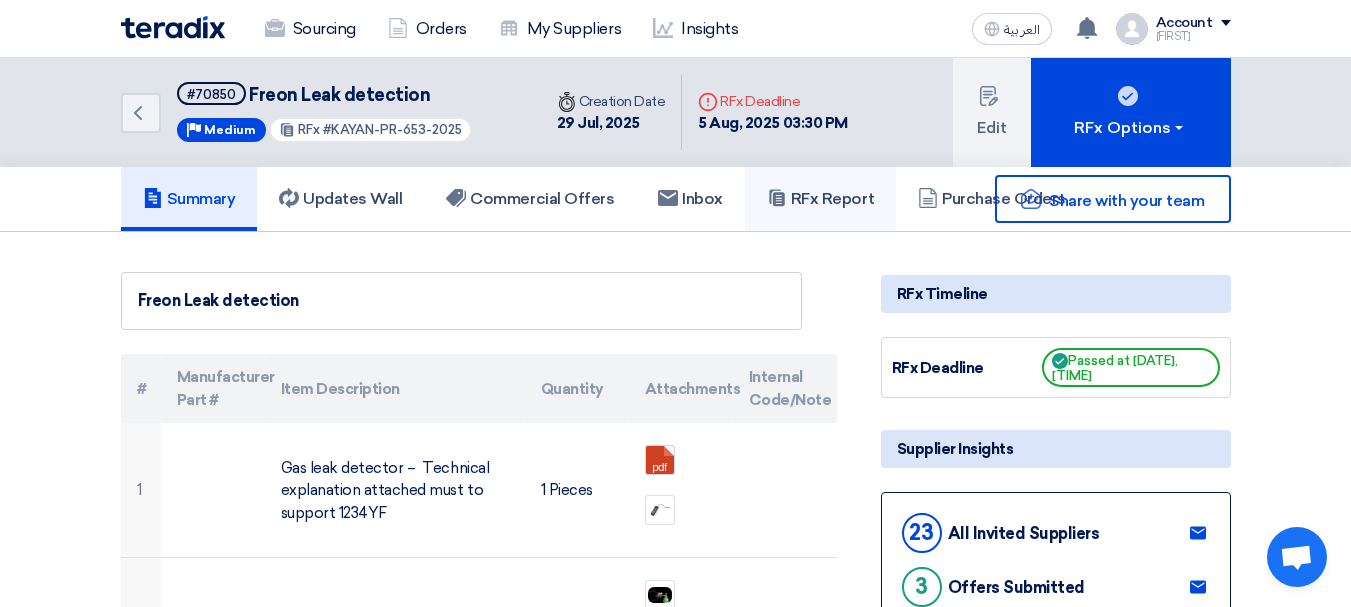 click on "RFx Report" 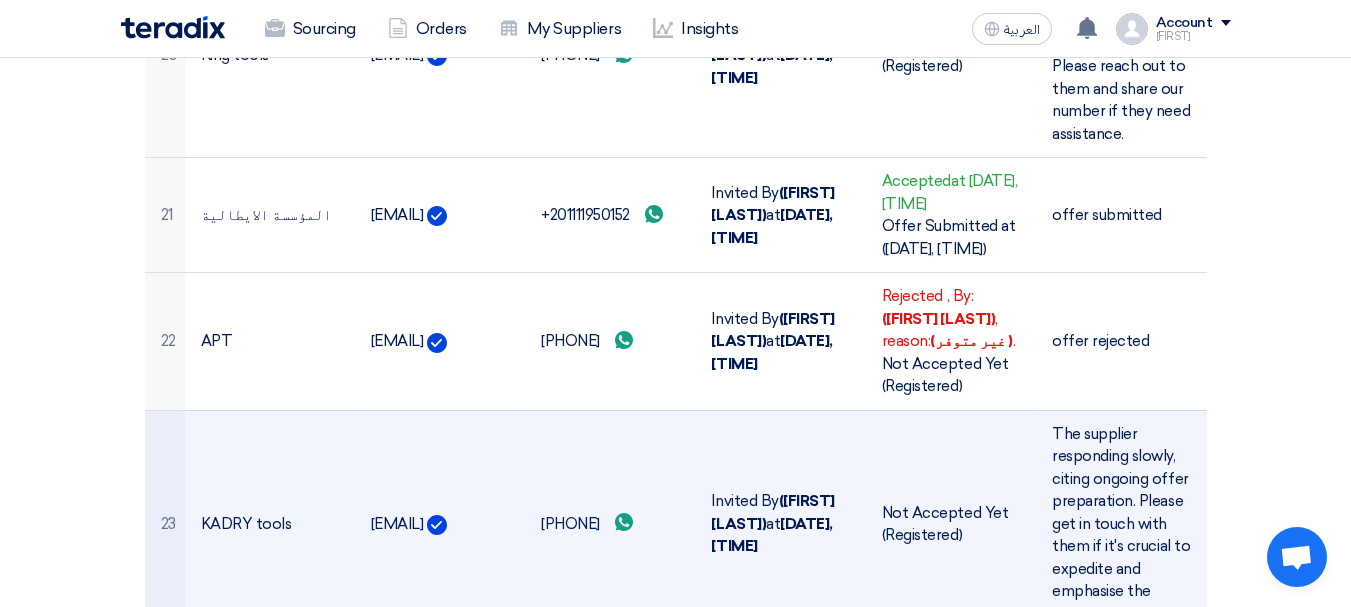 scroll, scrollTop: 5269, scrollLeft: 0, axis: vertical 